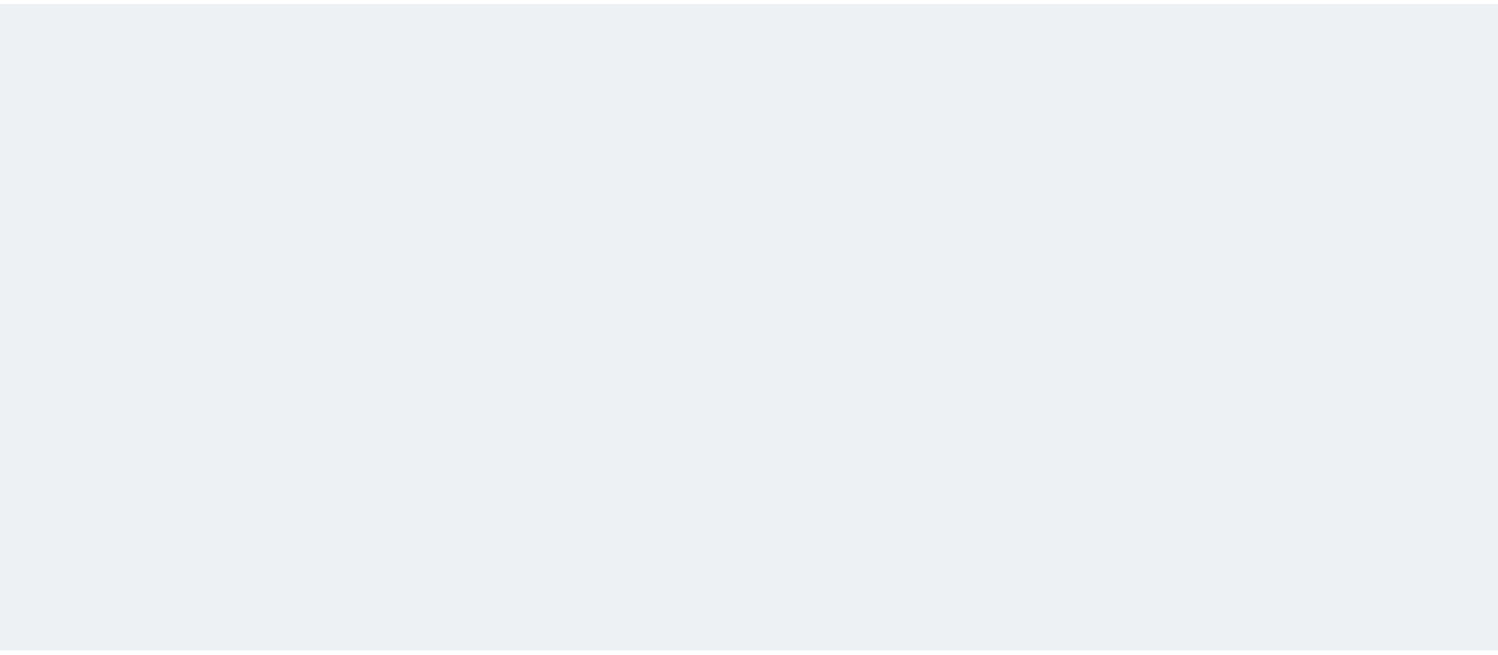 scroll, scrollTop: 0, scrollLeft: 0, axis: both 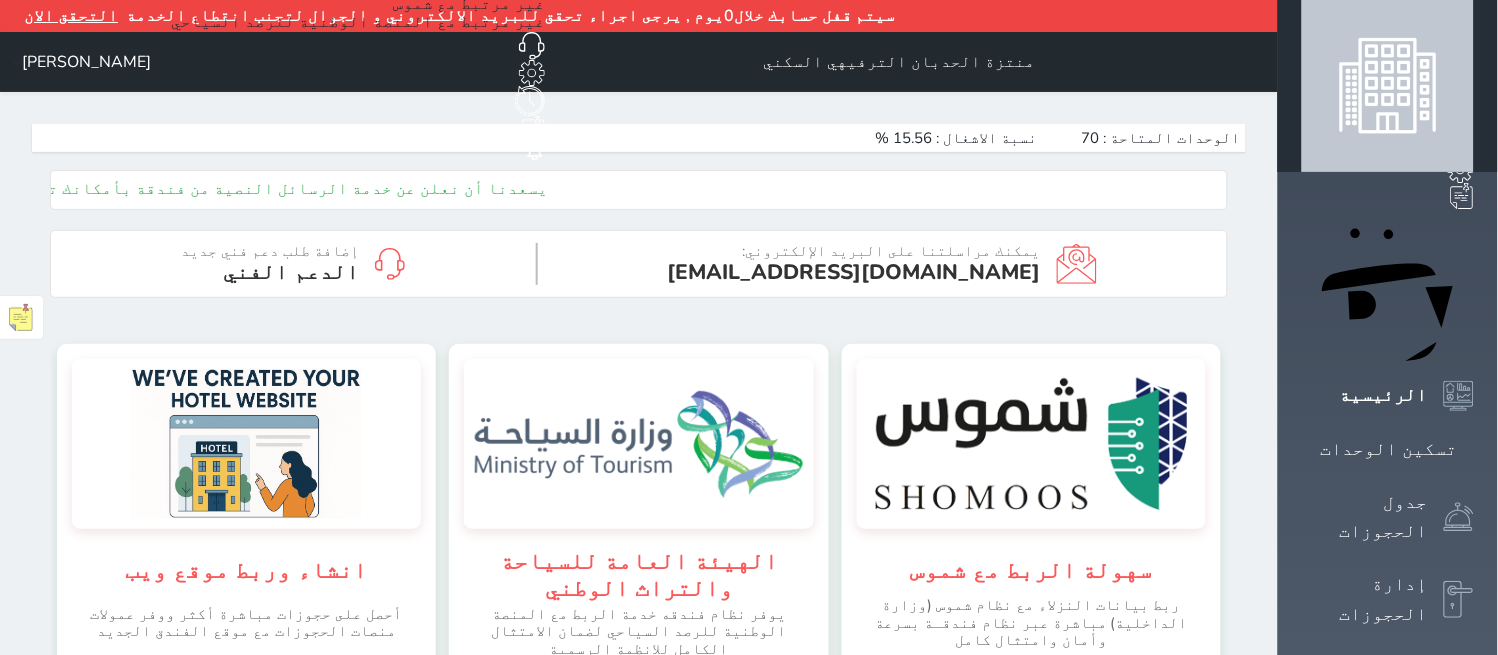 click on "الإدارة المالية" at bounding box center (1365, 1218) 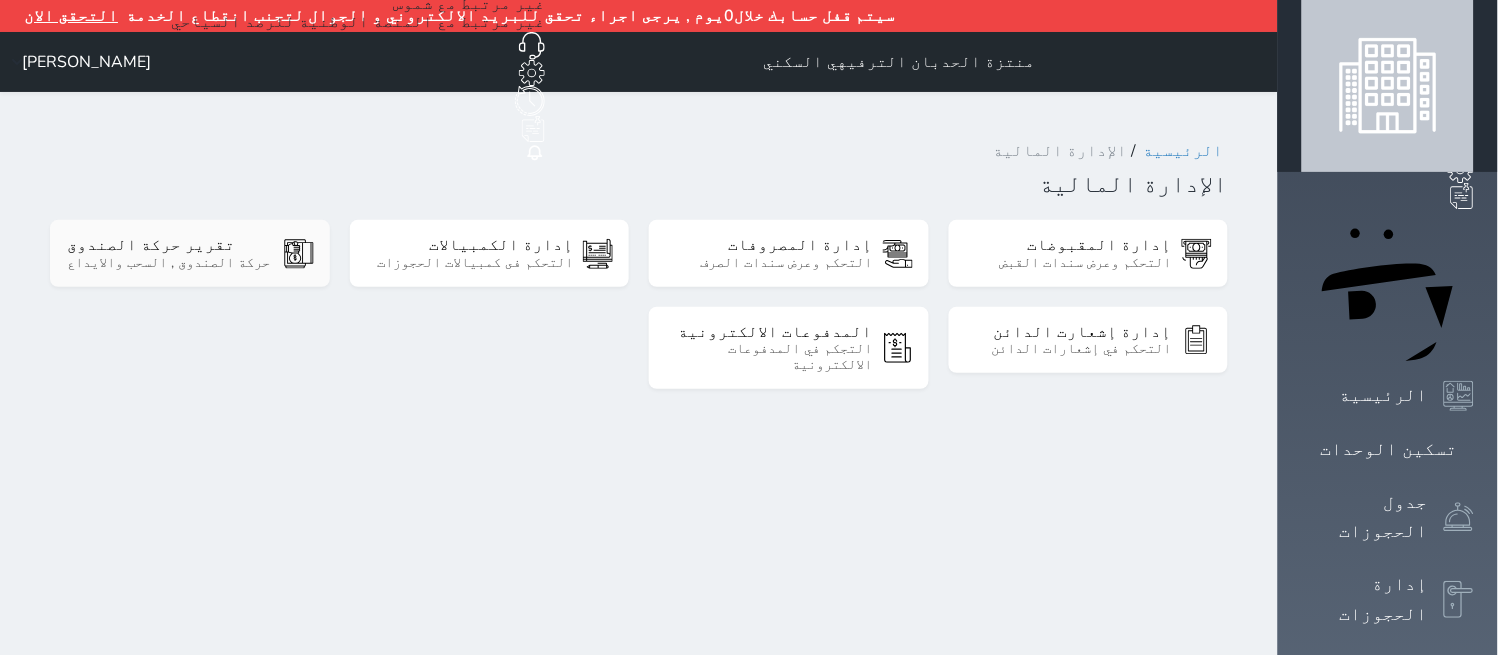 click on "تقرير حركة الصندوق" at bounding box center [170, 245] 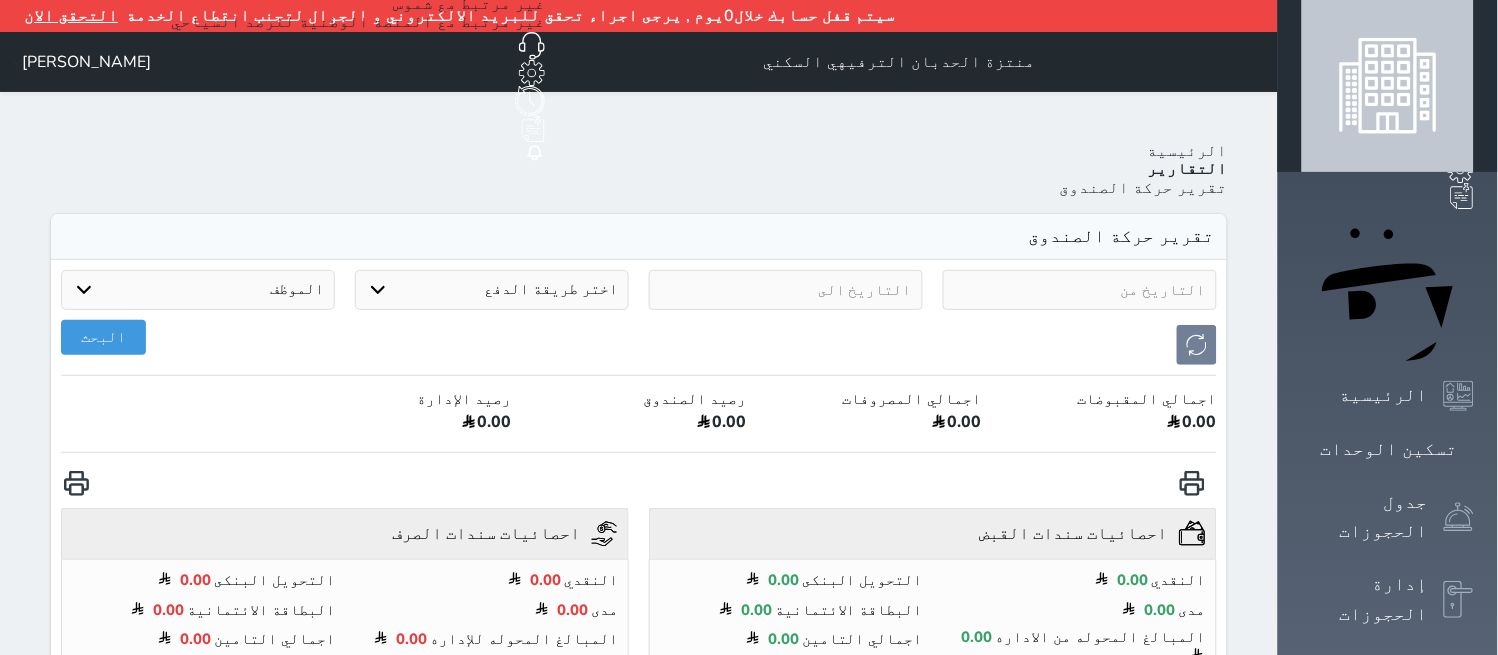 click at bounding box center [1080, 290] 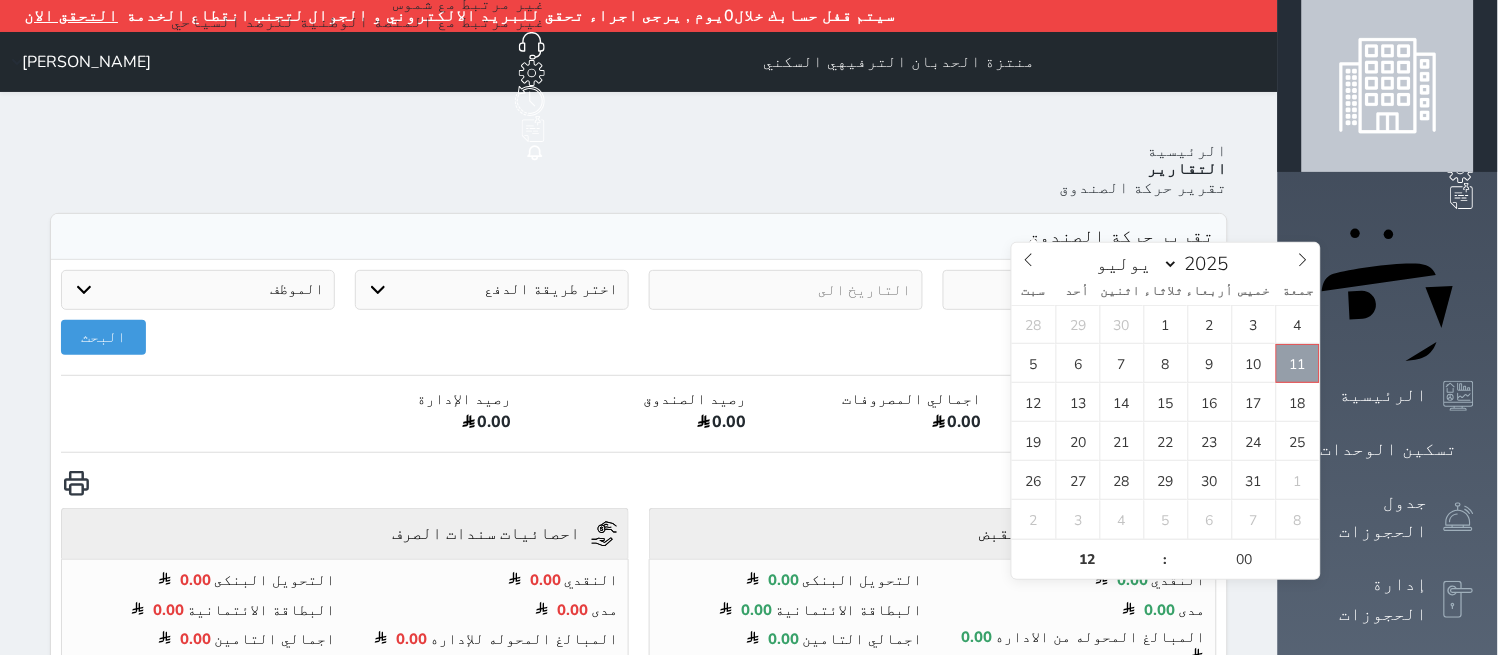 click on "11" at bounding box center (1298, 363) 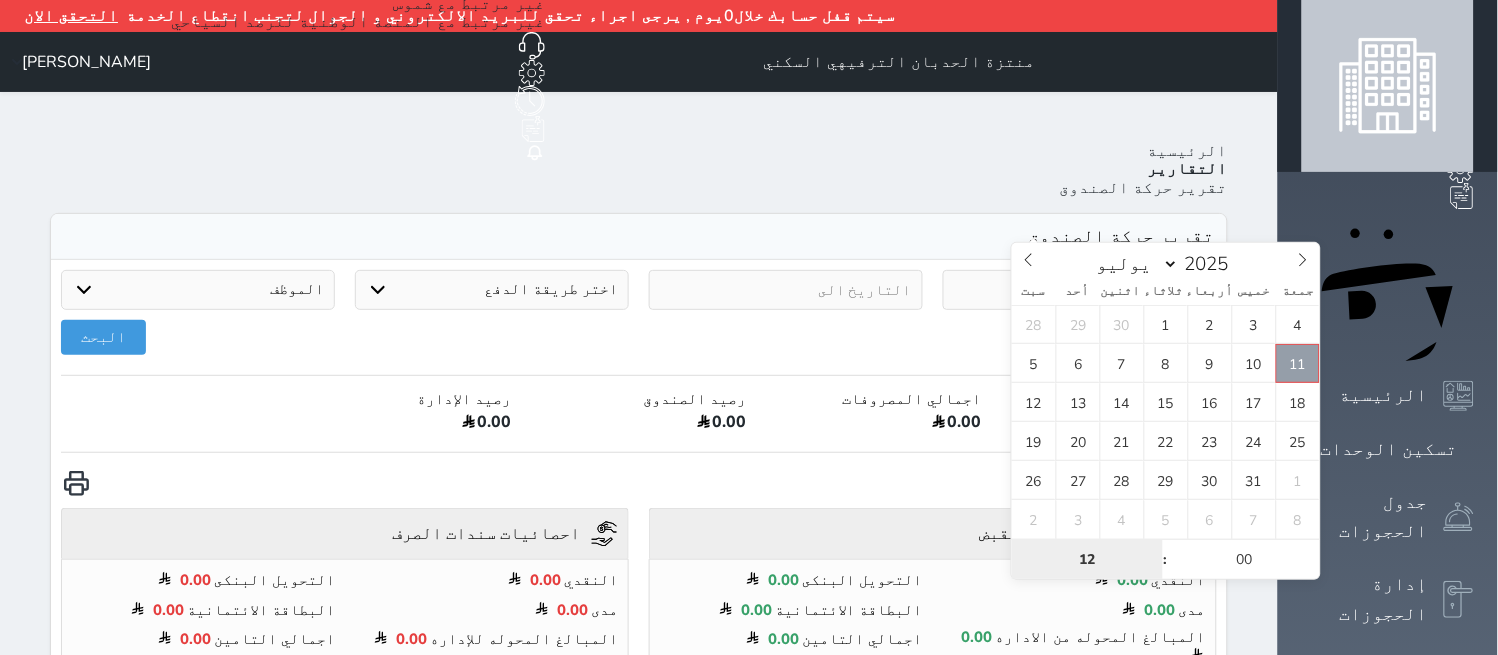 type on "[DATE] 12:00" 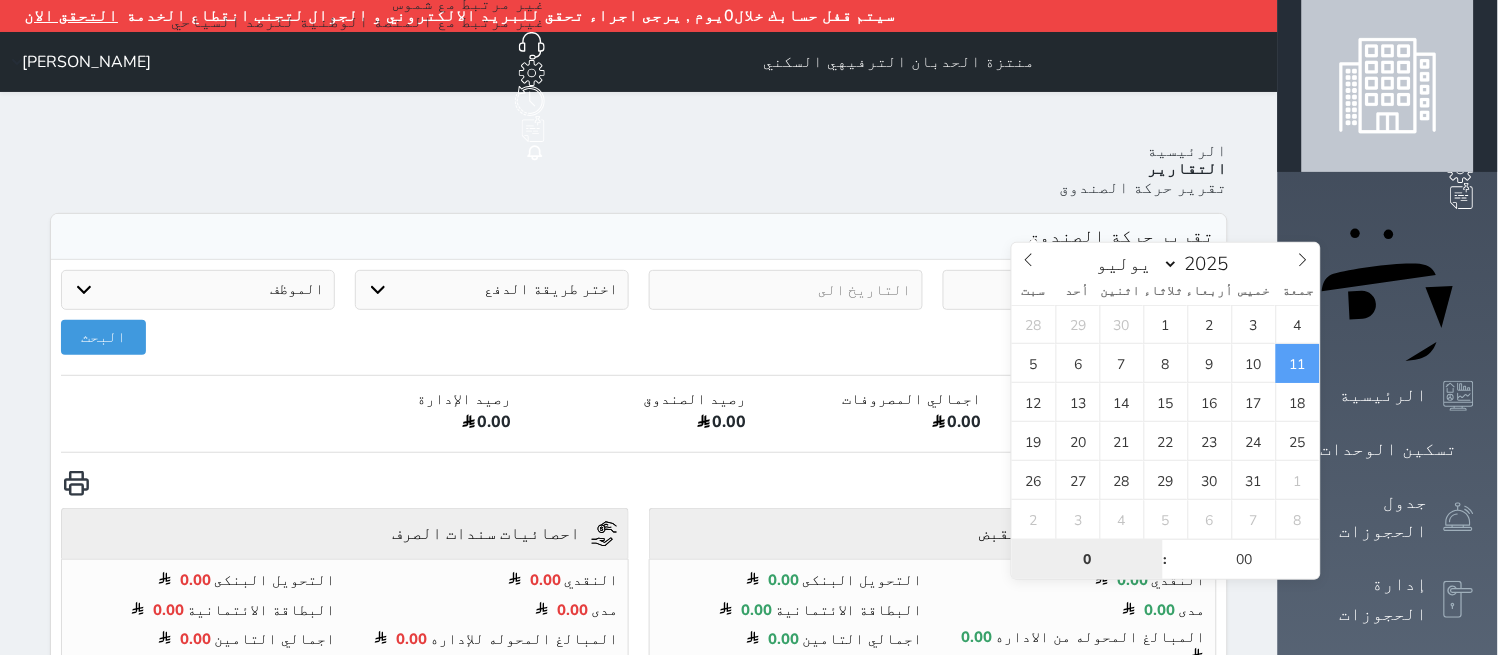 type on "00" 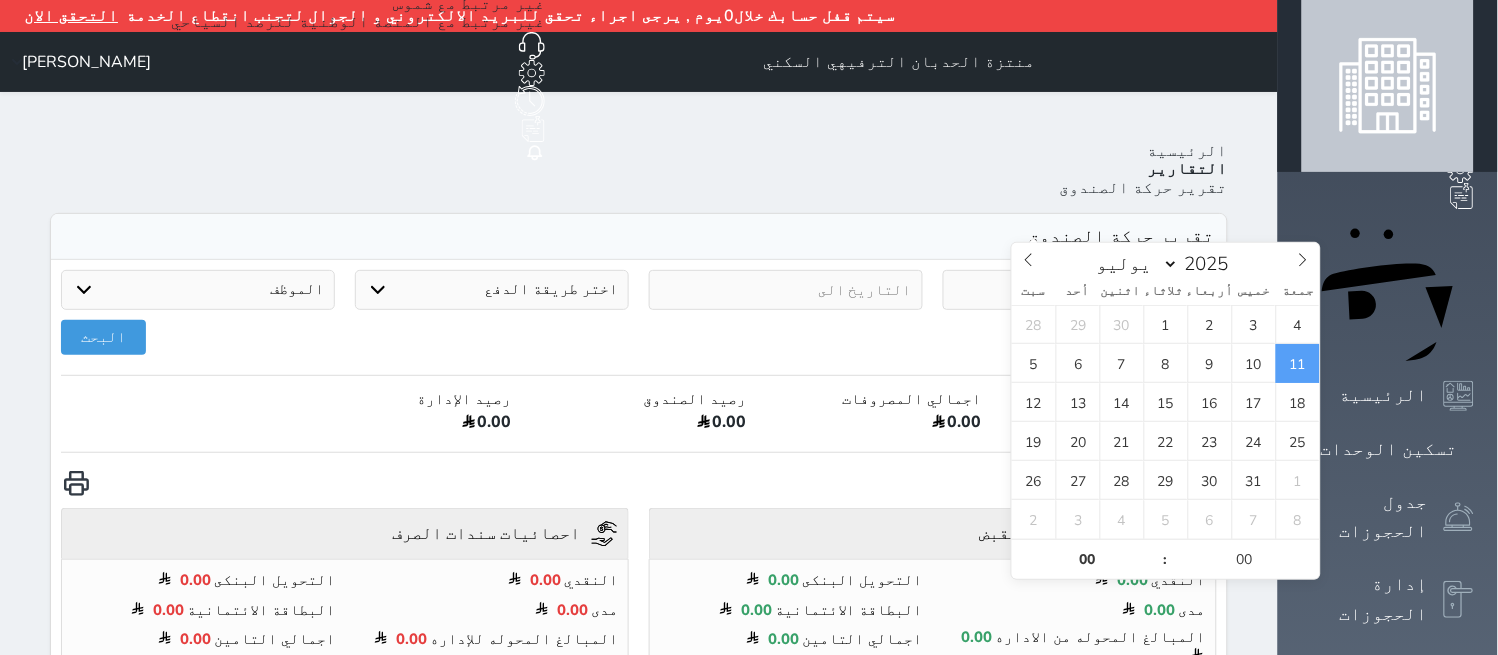 type on "[DATE] 00:00" 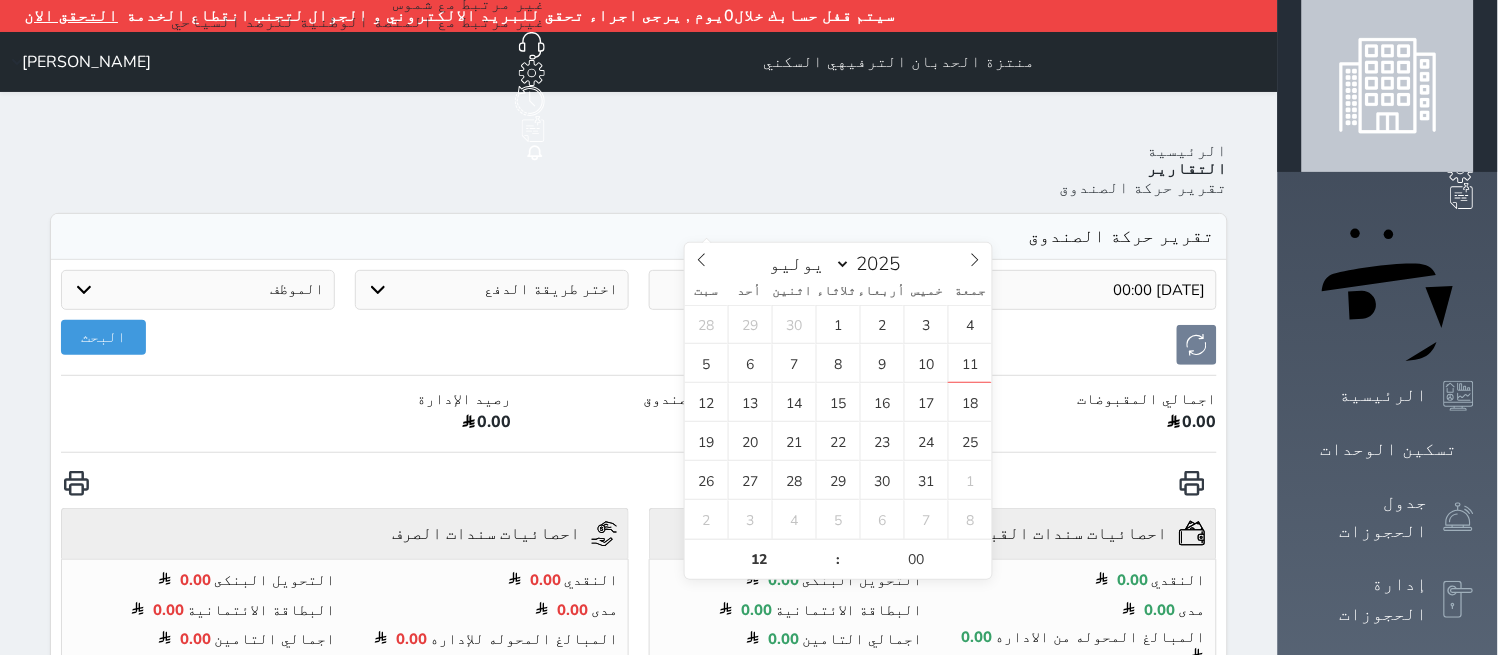 click at bounding box center (786, 290) 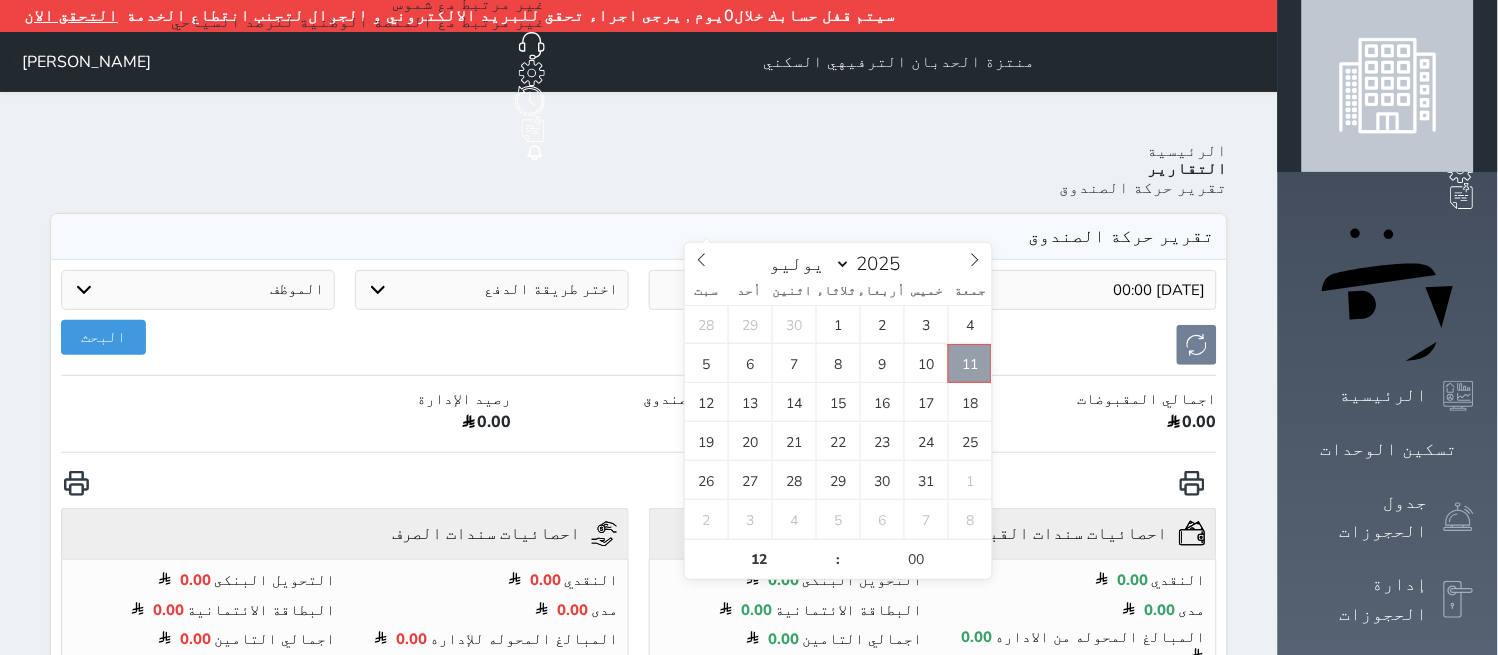 click on "11" at bounding box center (970, 363) 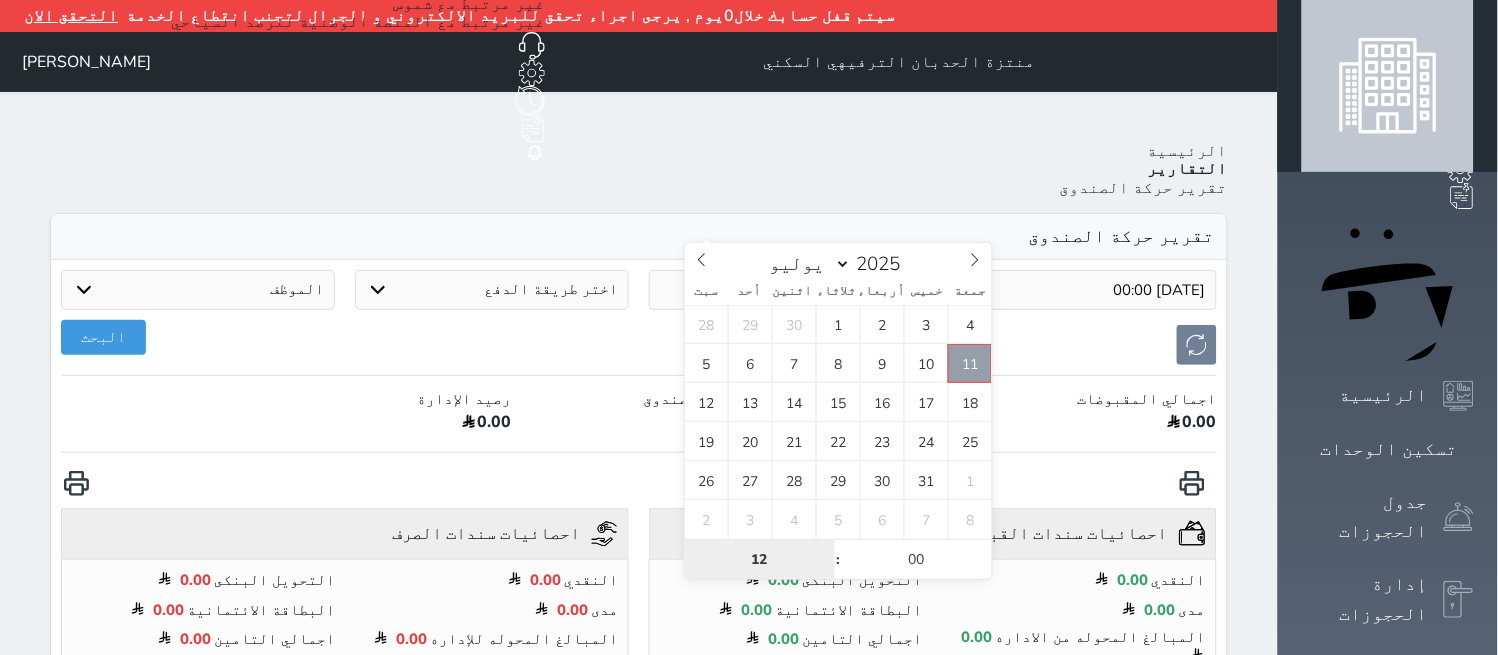 type on "[DATE] 12:00" 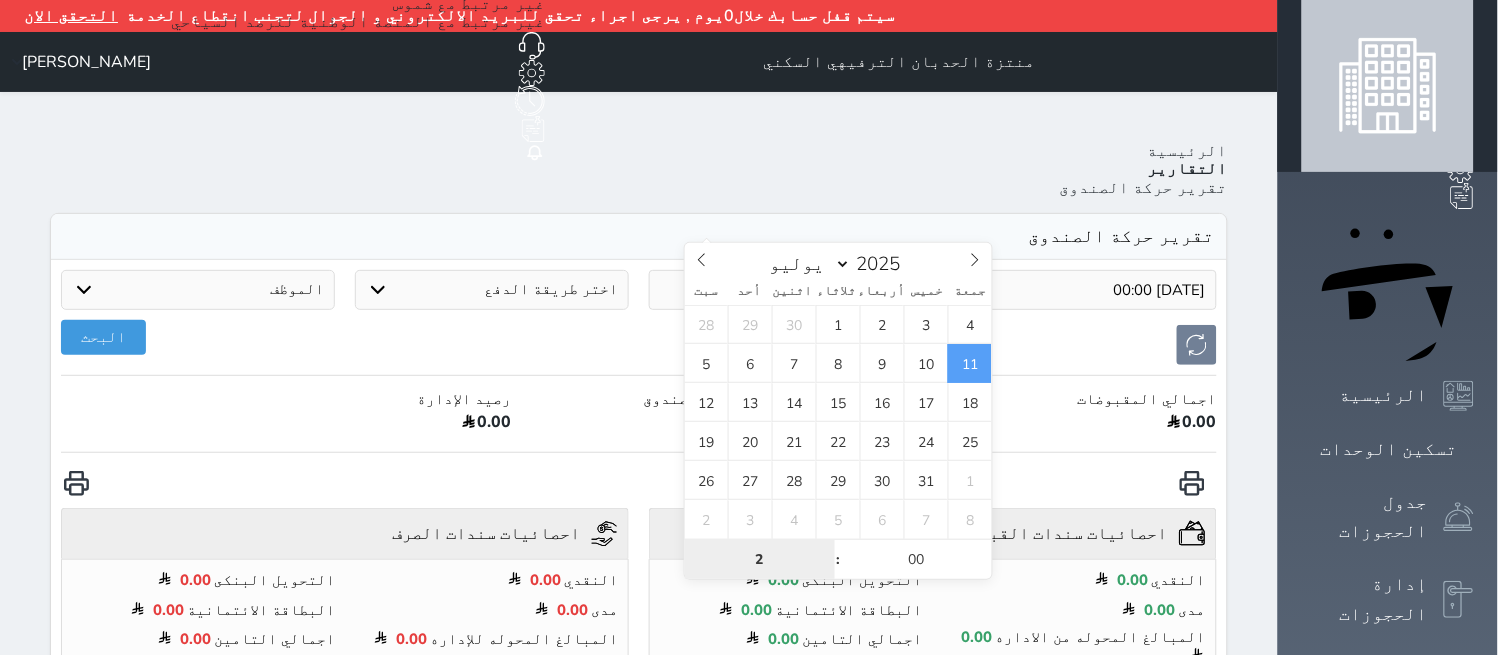 type on "23" 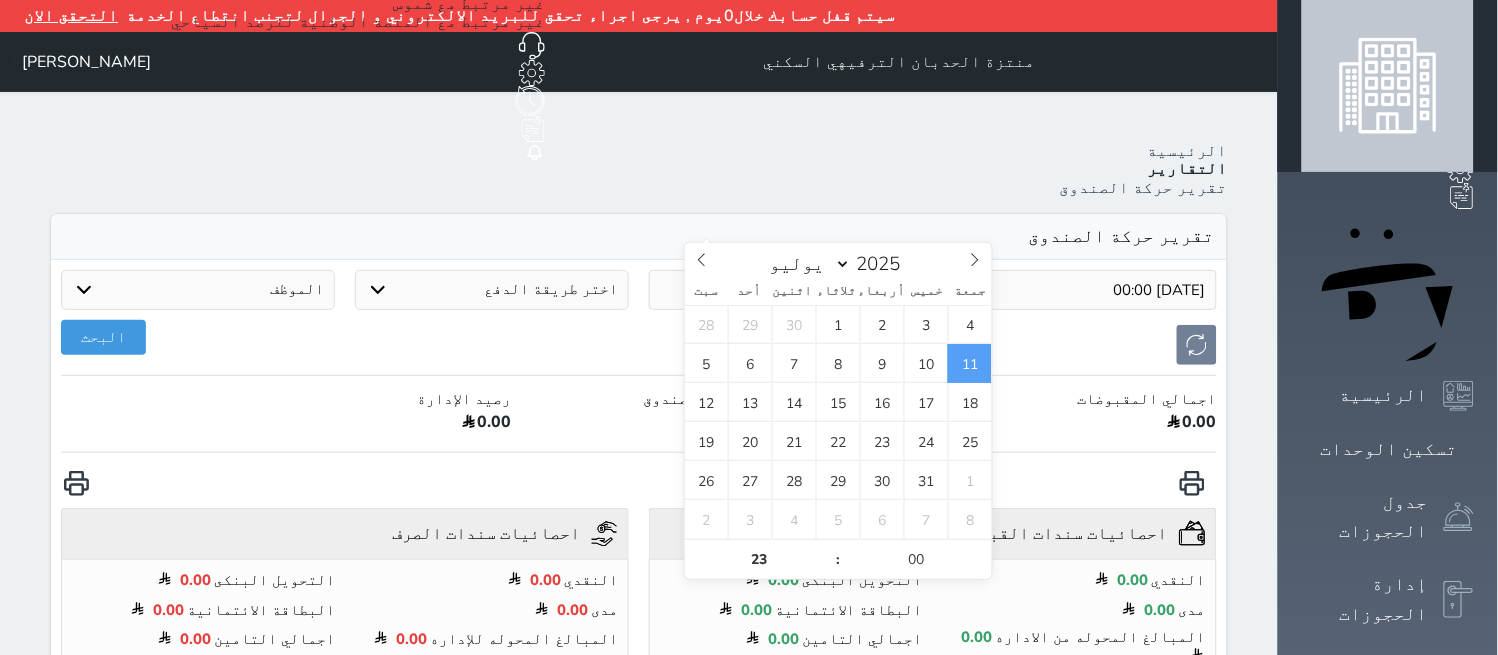 type on "[DATE] 23:00" 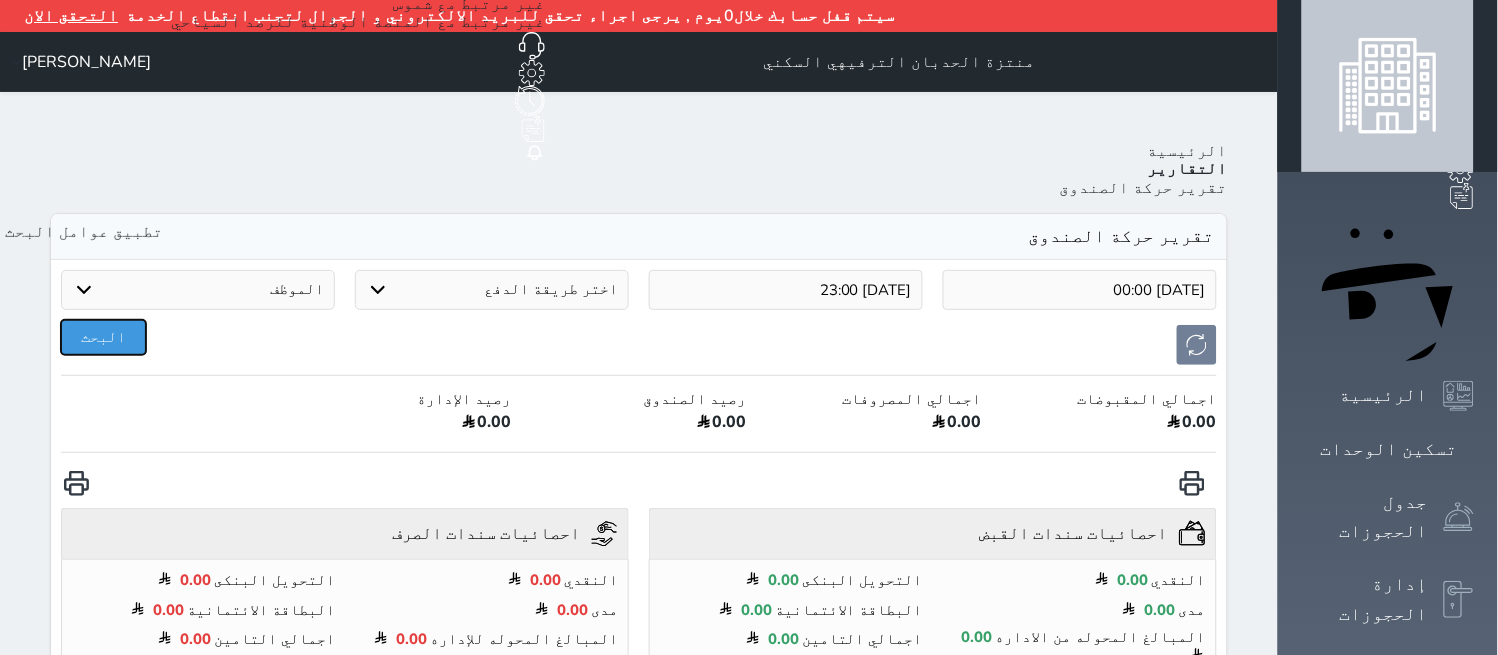 click on "البحث" at bounding box center [103, 337] 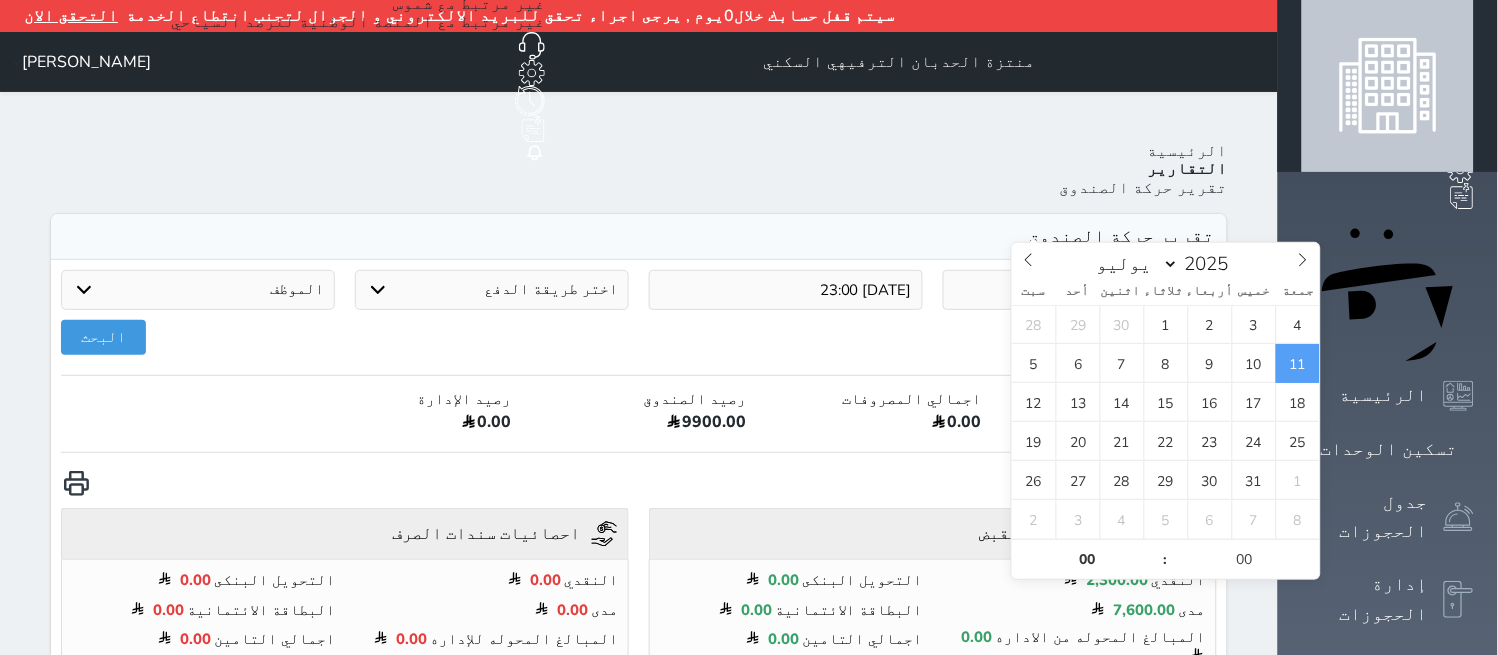 click on "[DATE] 00:00" at bounding box center [1080, 290] 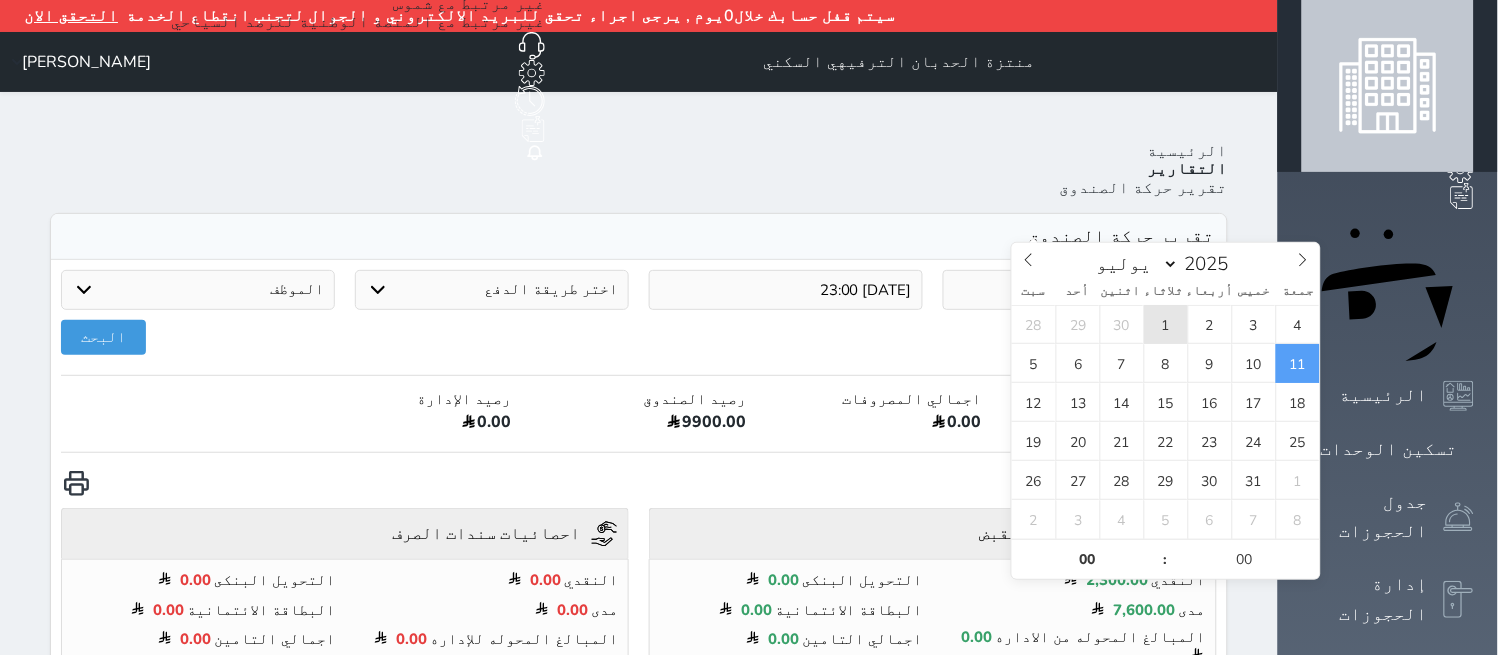 click on "1" at bounding box center [1166, 324] 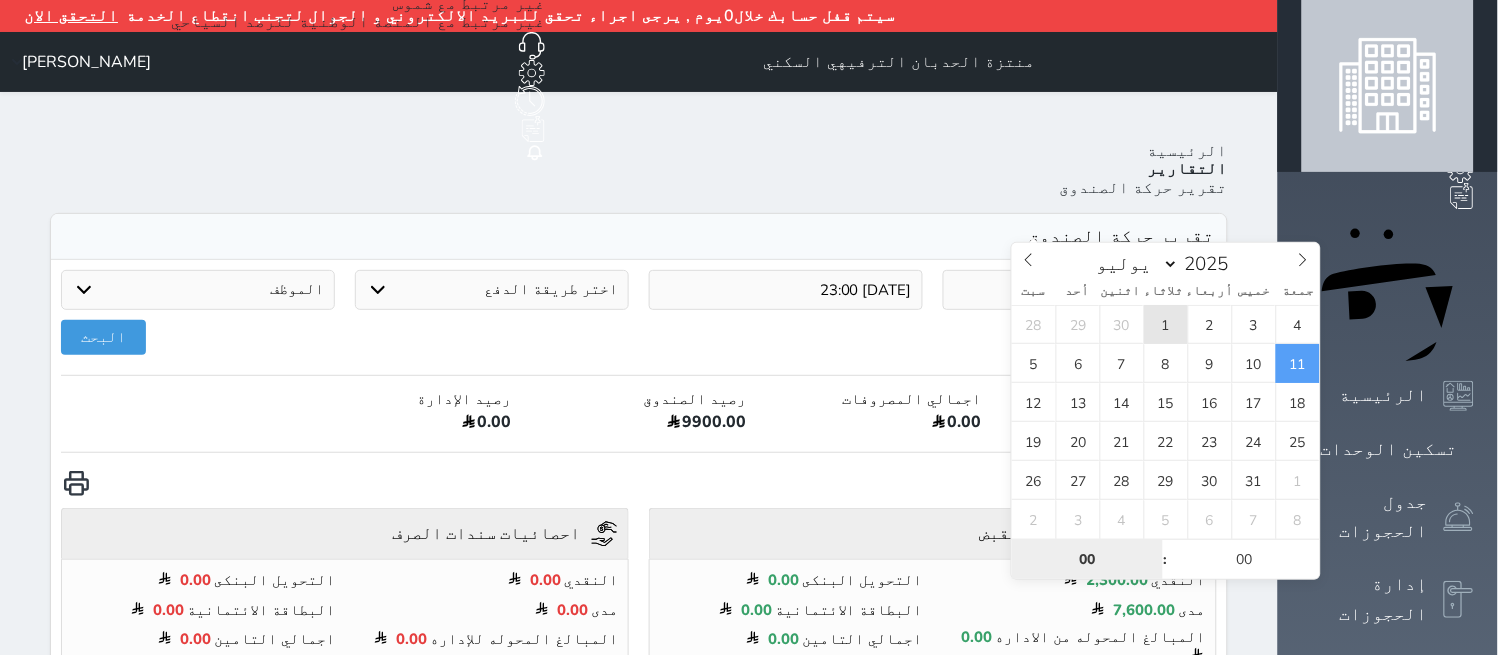 type on "[DATE] 00:00" 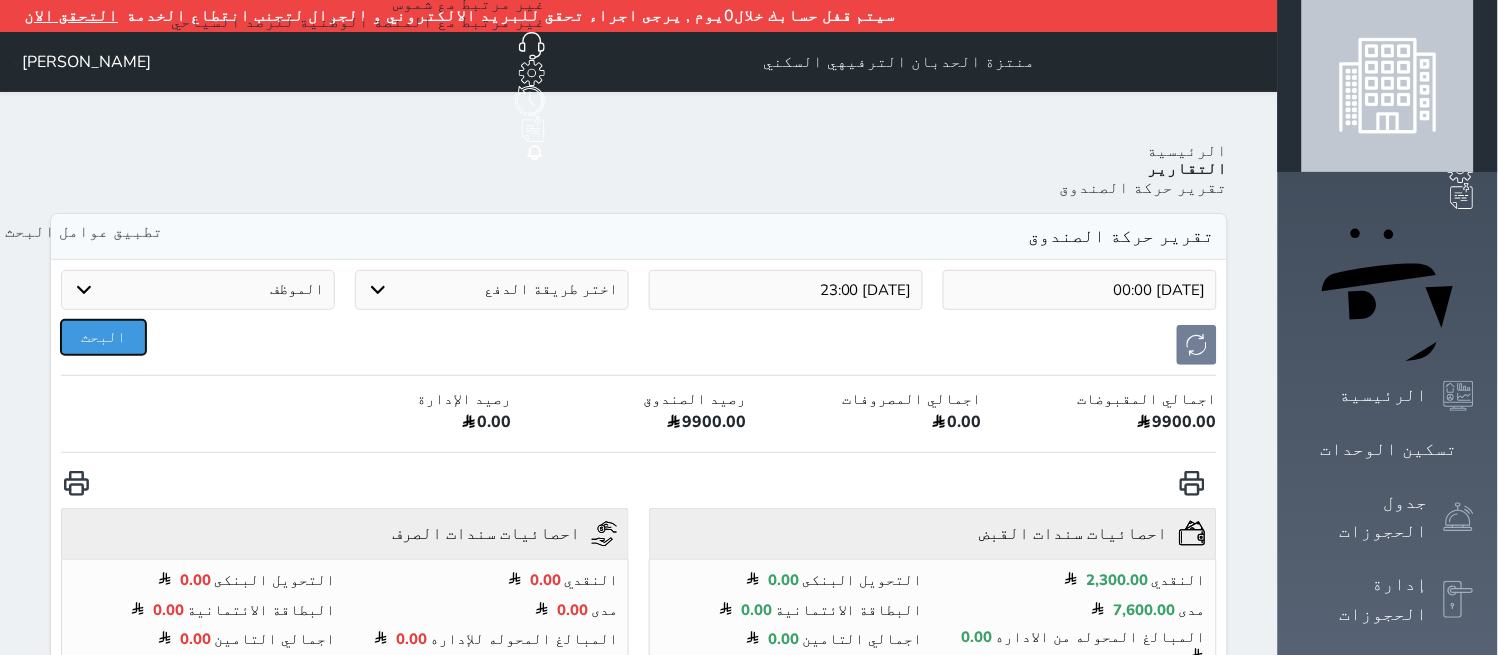 click on "البحث" at bounding box center [103, 337] 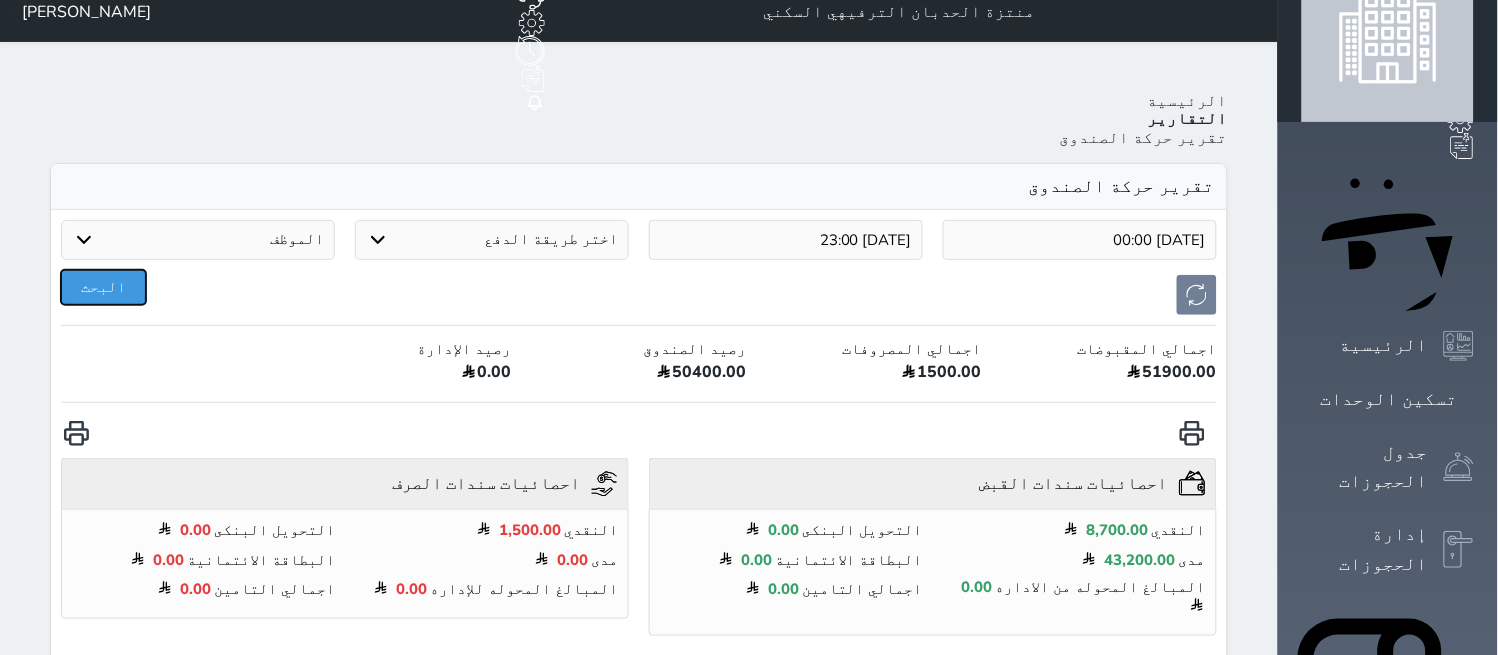 scroll, scrollTop: 0, scrollLeft: 0, axis: both 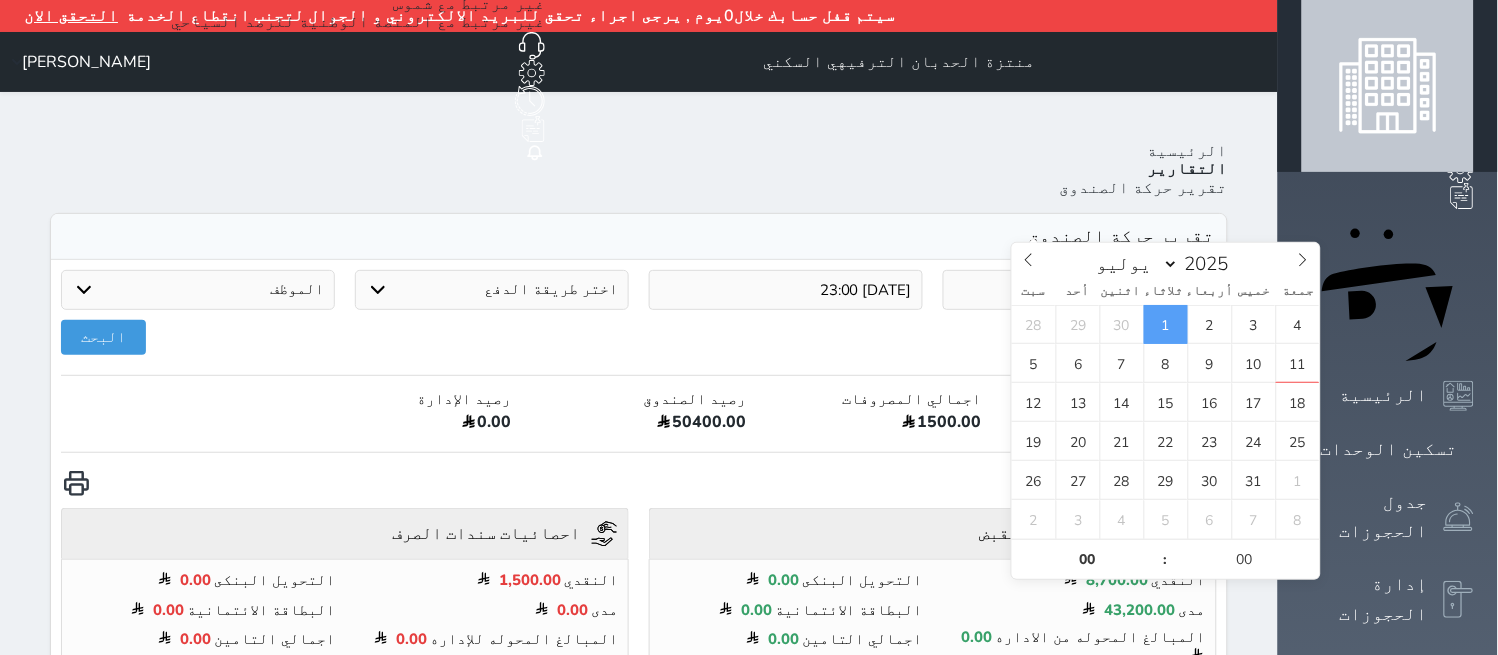 click on "[DATE] 00:00" at bounding box center [1080, 290] 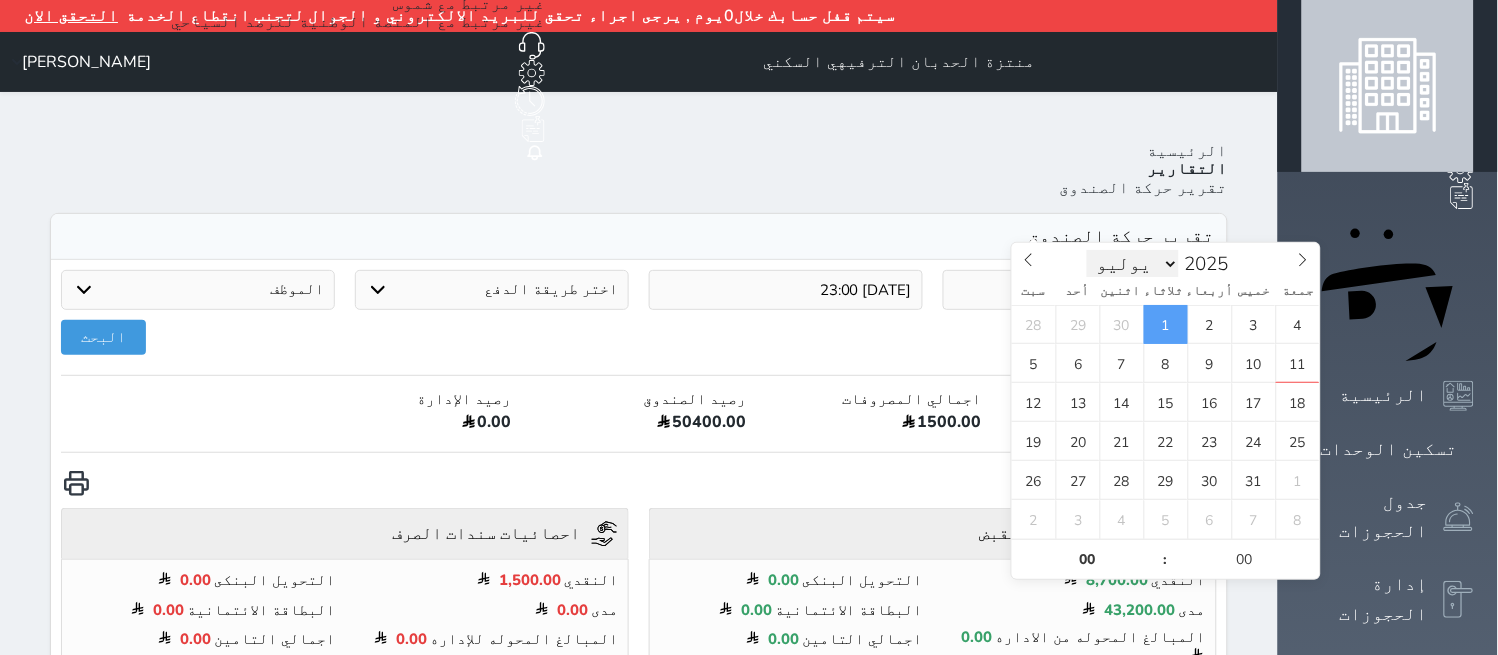 click on "[DATE] فبراير مارس أبريل مايو يونيو يوليو أغسطس سبتمبر أكتوبر نوفمبر ديسمبر" at bounding box center [1133, 264] 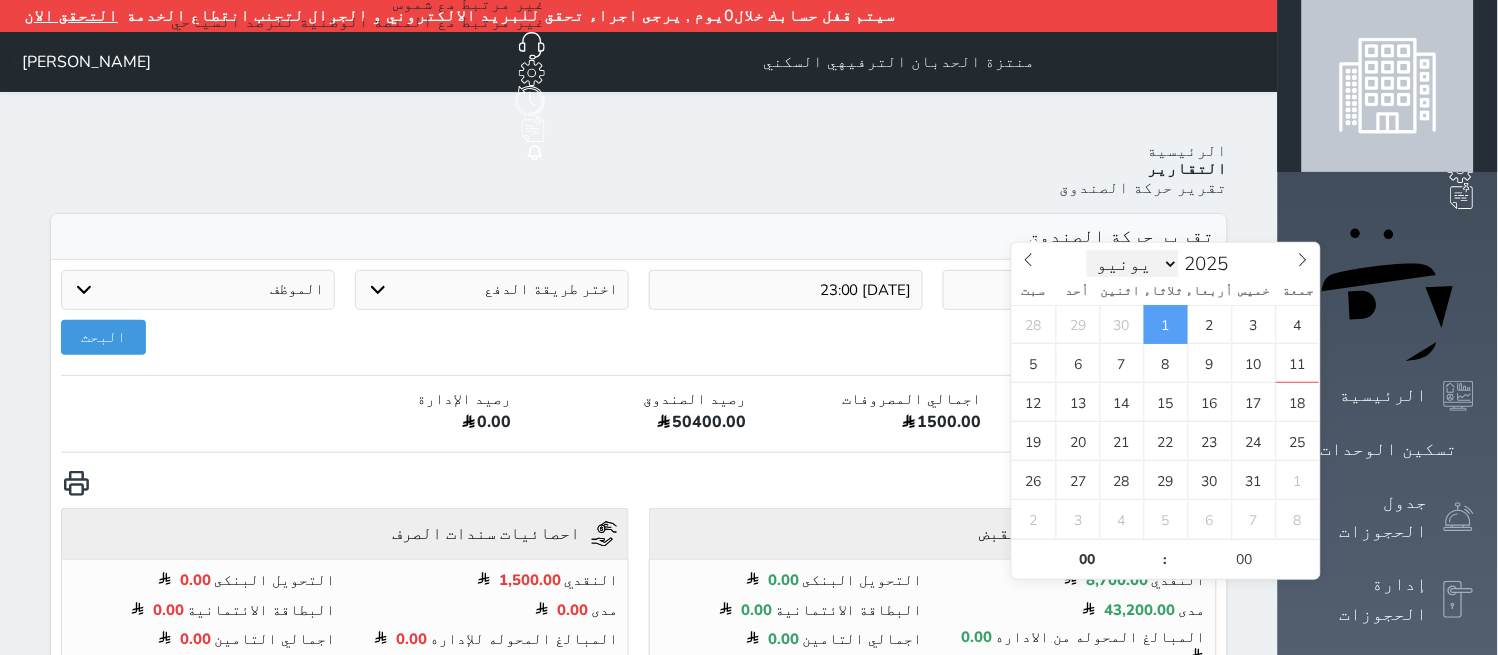 click on "[DATE] فبراير مارس أبريل مايو يونيو يوليو أغسطس سبتمبر أكتوبر نوفمبر ديسمبر" at bounding box center [1133, 264] 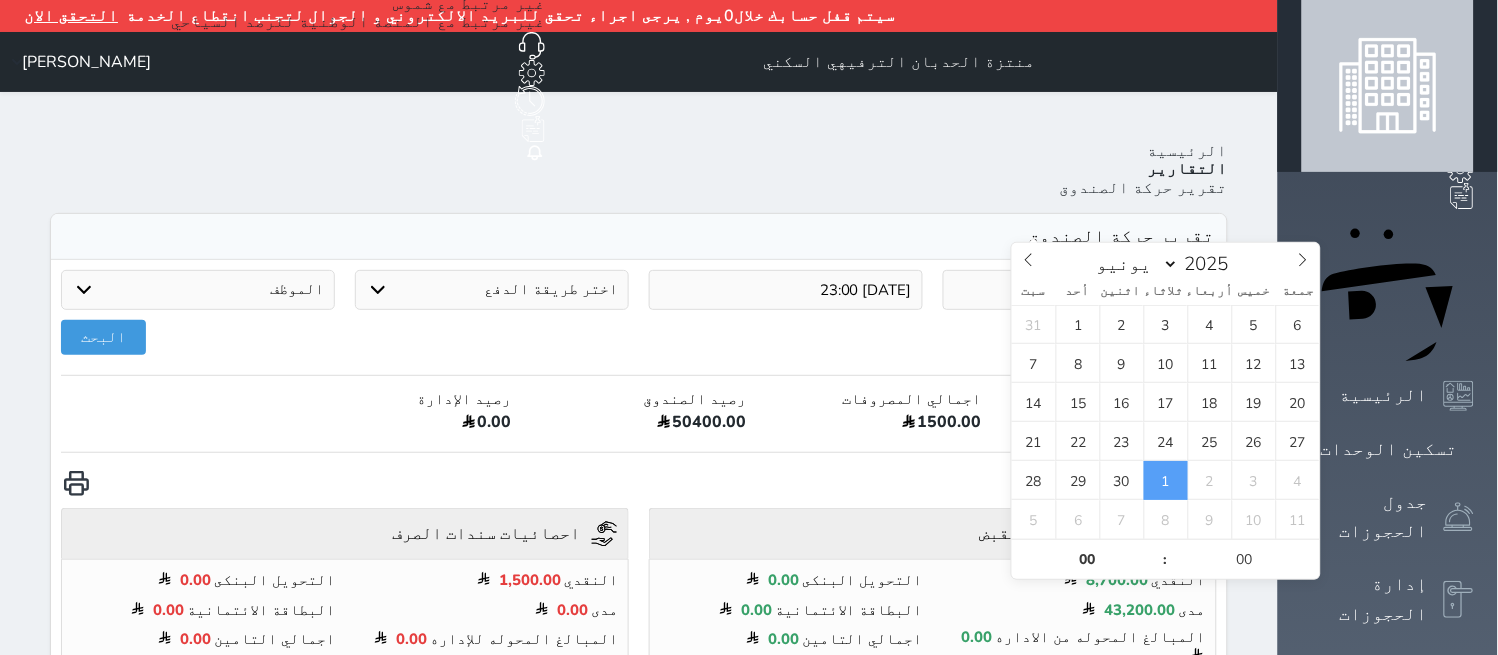 click on "[DATE] [DATE] [DATE] [DATE] [DATE] [DATE][PERSON_NAME][DATE]" at bounding box center [1166, 291] 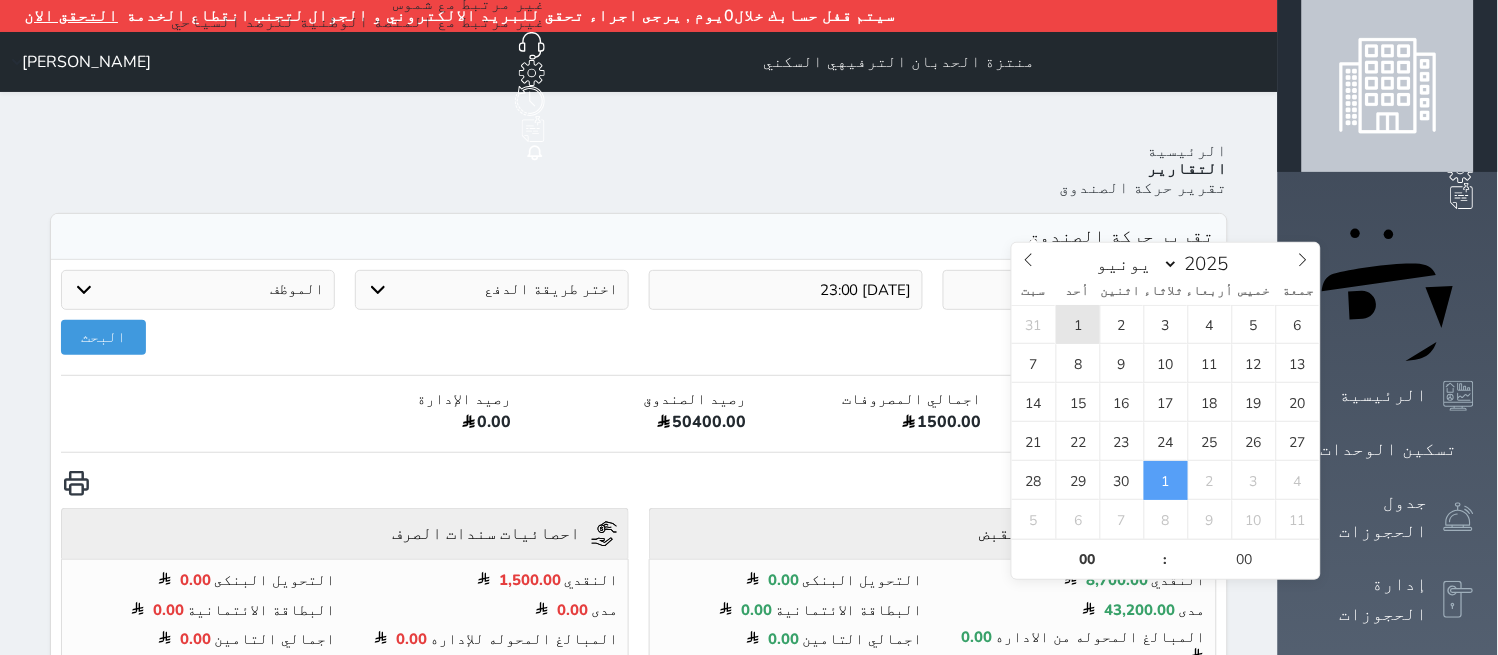 click on "1" at bounding box center (1078, 324) 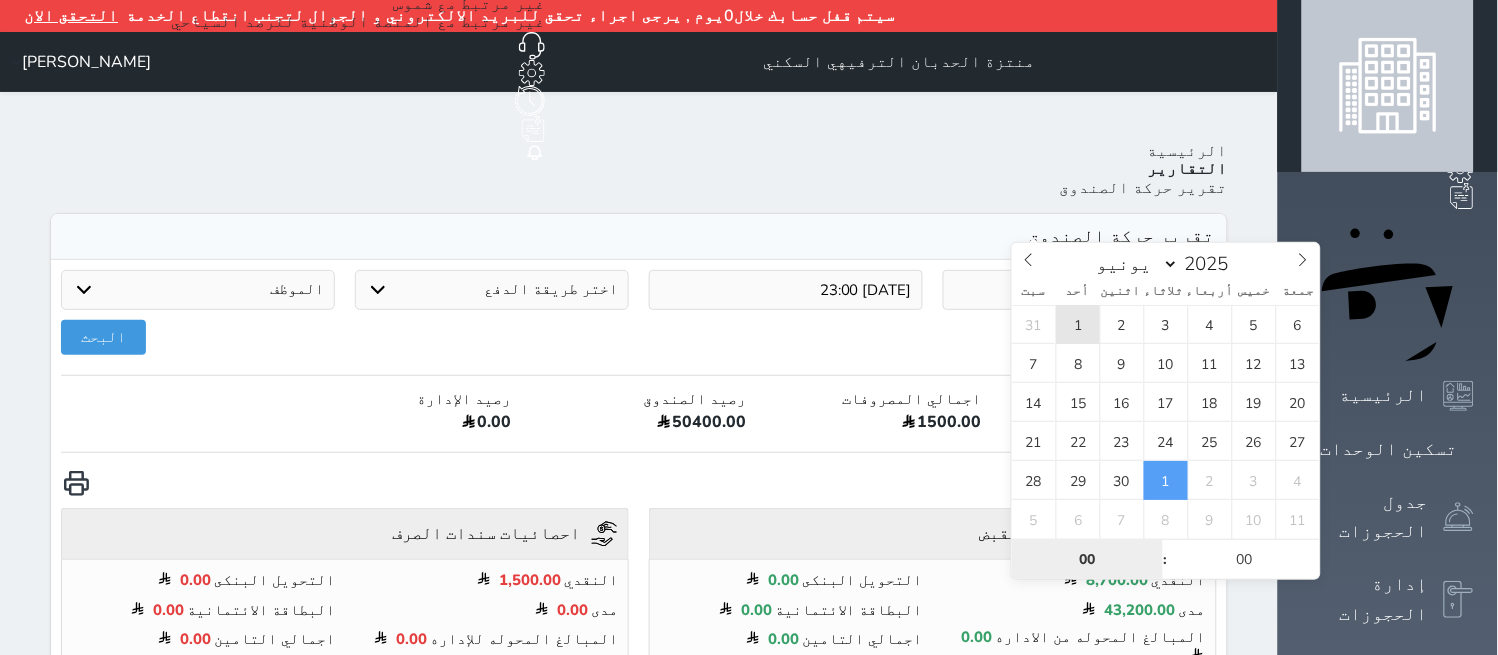 type on "[DATE] 00:00" 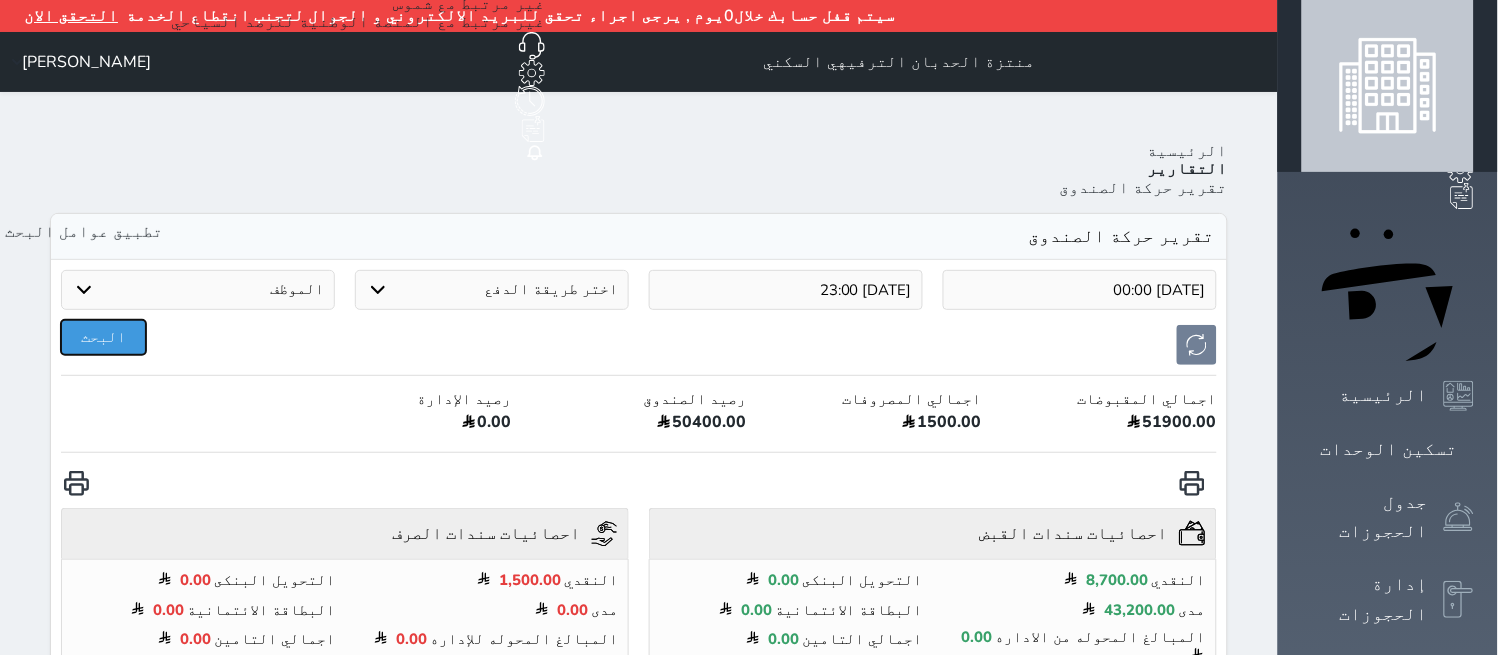 click on "البحث" at bounding box center [103, 337] 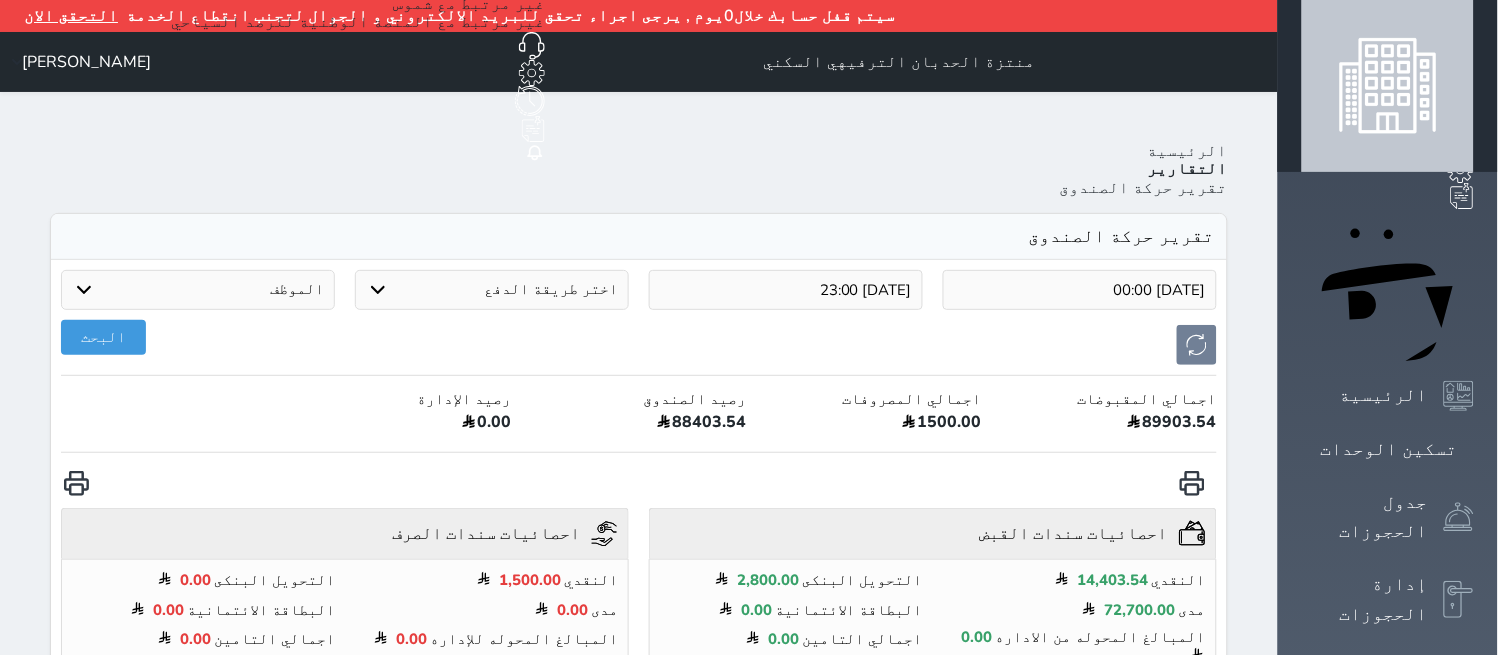 click on "الموظف   [PERSON_NAME] [PERSON_NAME] [PERSON_NAME] [PERSON_NAME] [PERSON_NAME] [PERSON_NAME] [PERSON_NAME] نواف [PERSON_NAME] [PERSON_NAME] [PERSON_NAME] [PERSON_NAME] [PERSON_NAME] [PERSON_NAME] [PERSON_NAME] بيان [PERSON_NAME] [PERSON_NAME] [PERSON_NAME] [PERSON_NAME] [PERSON_NAME]" at bounding box center (198, 290) 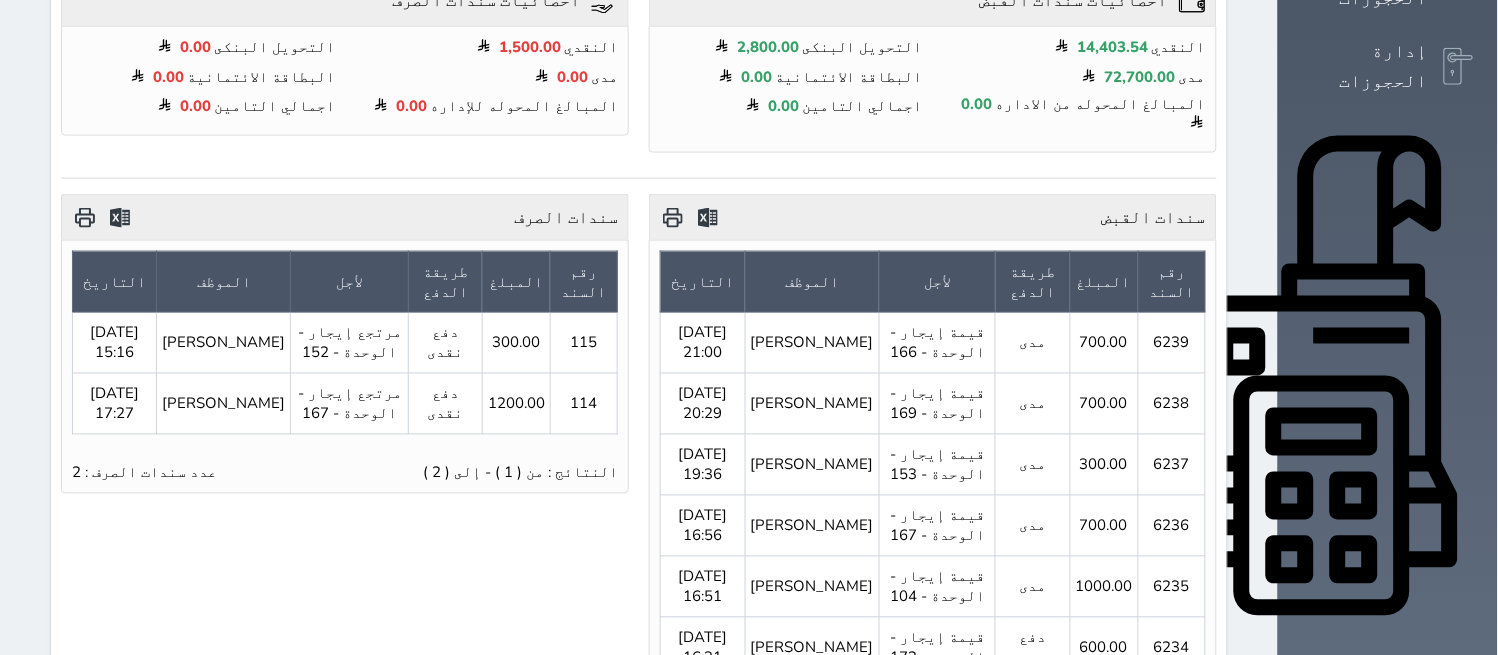 scroll, scrollTop: 555, scrollLeft: 0, axis: vertical 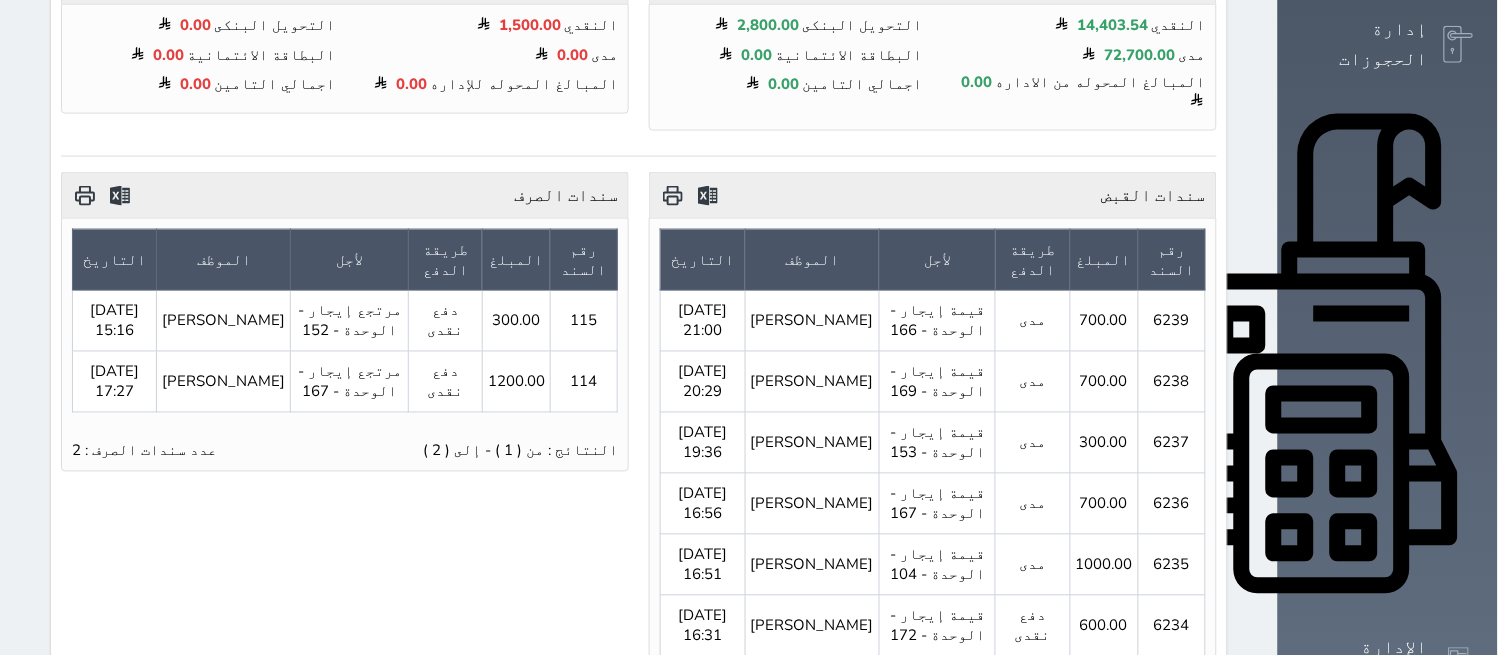 click on "الإعدادات" at bounding box center [1384, 998] 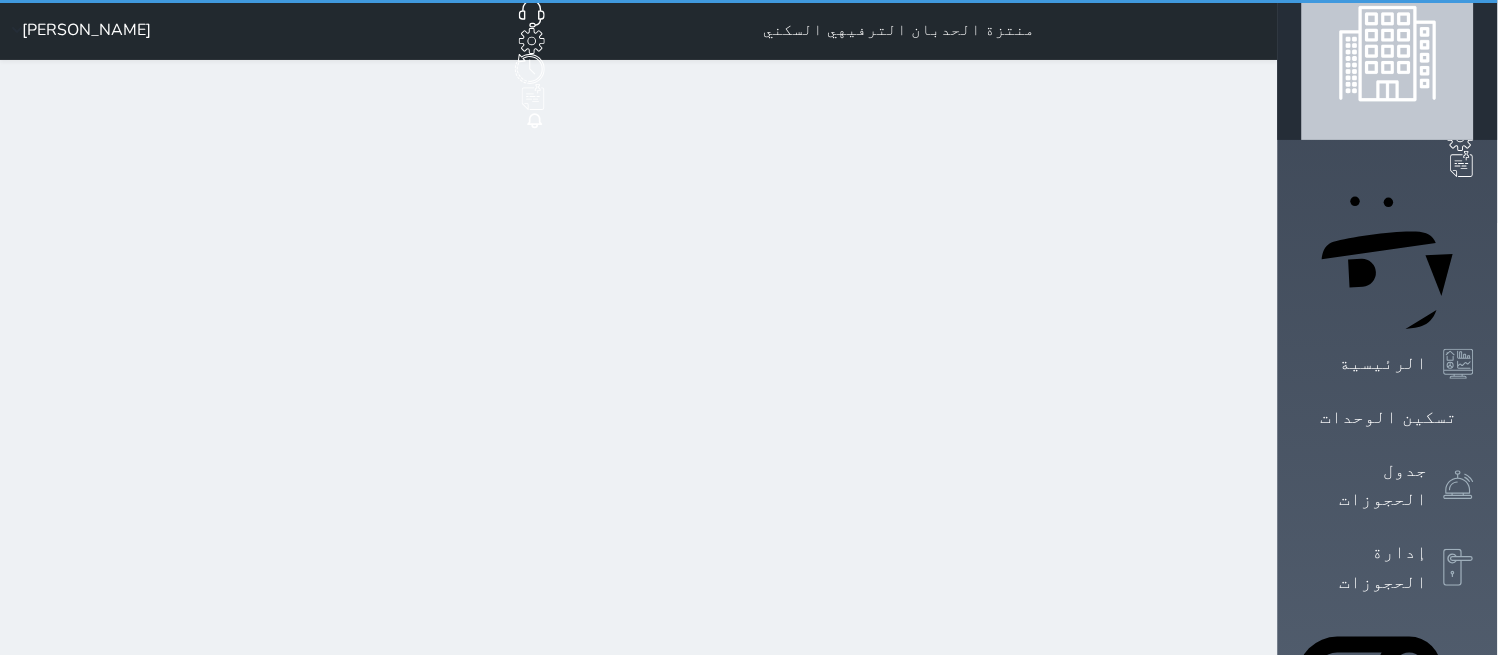 scroll, scrollTop: 0, scrollLeft: 0, axis: both 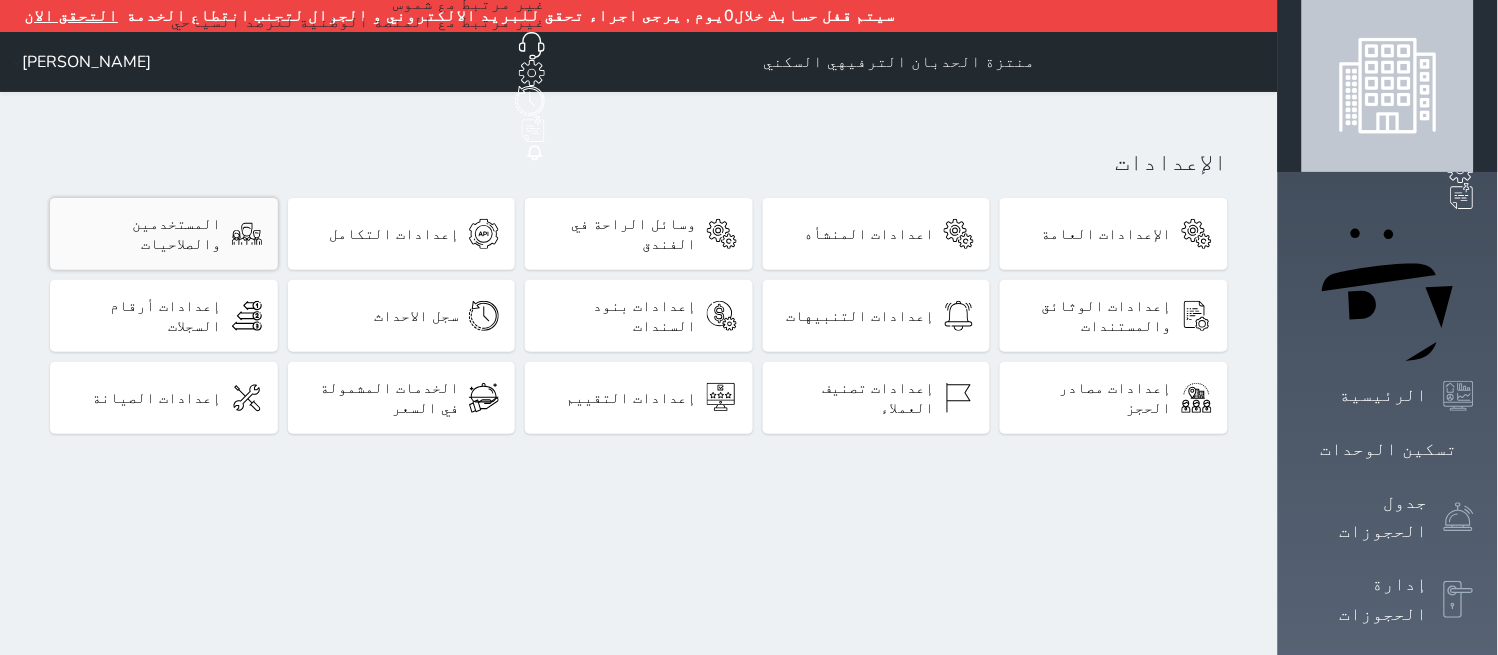 click on "المستخدمين والصلاحيات" at bounding box center [164, 234] 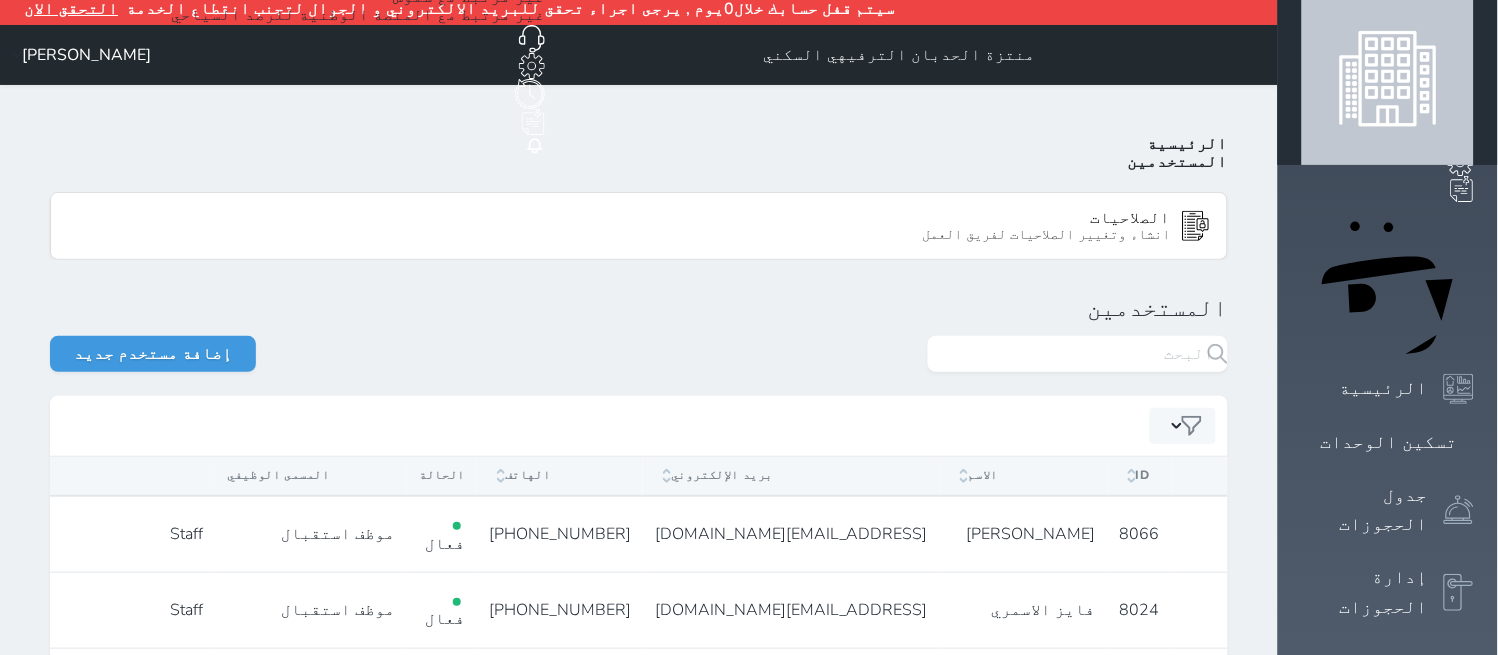 scroll, scrollTop: 0, scrollLeft: 0, axis: both 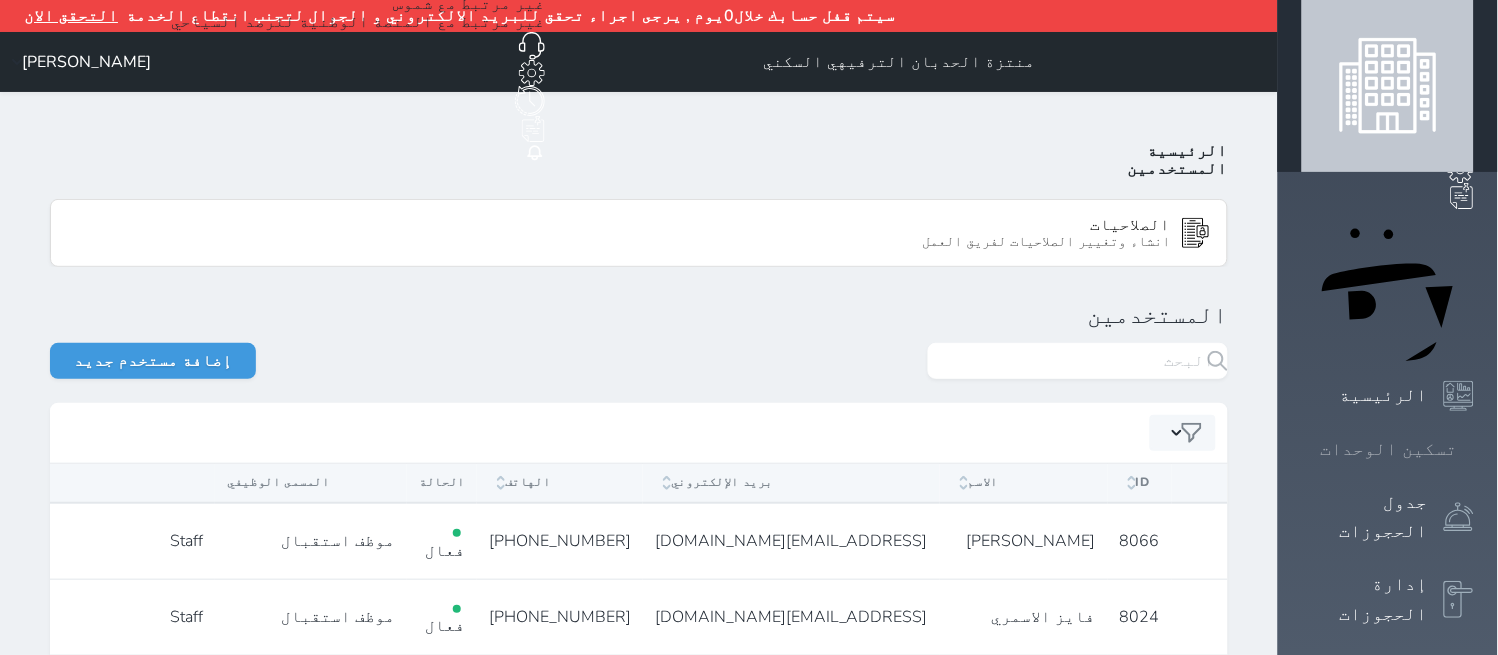 click on "تسكين الوحدات" at bounding box center (1389, 449) 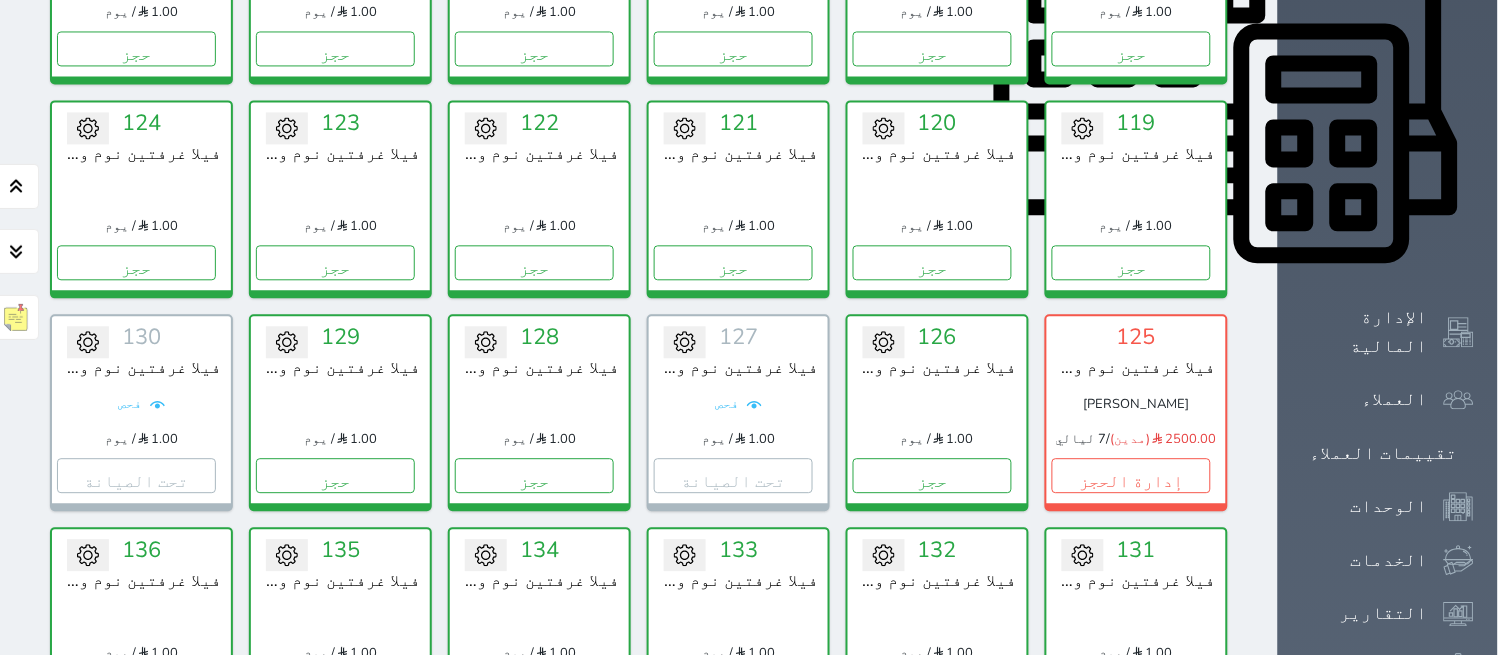 scroll, scrollTop: 997, scrollLeft: 0, axis: vertical 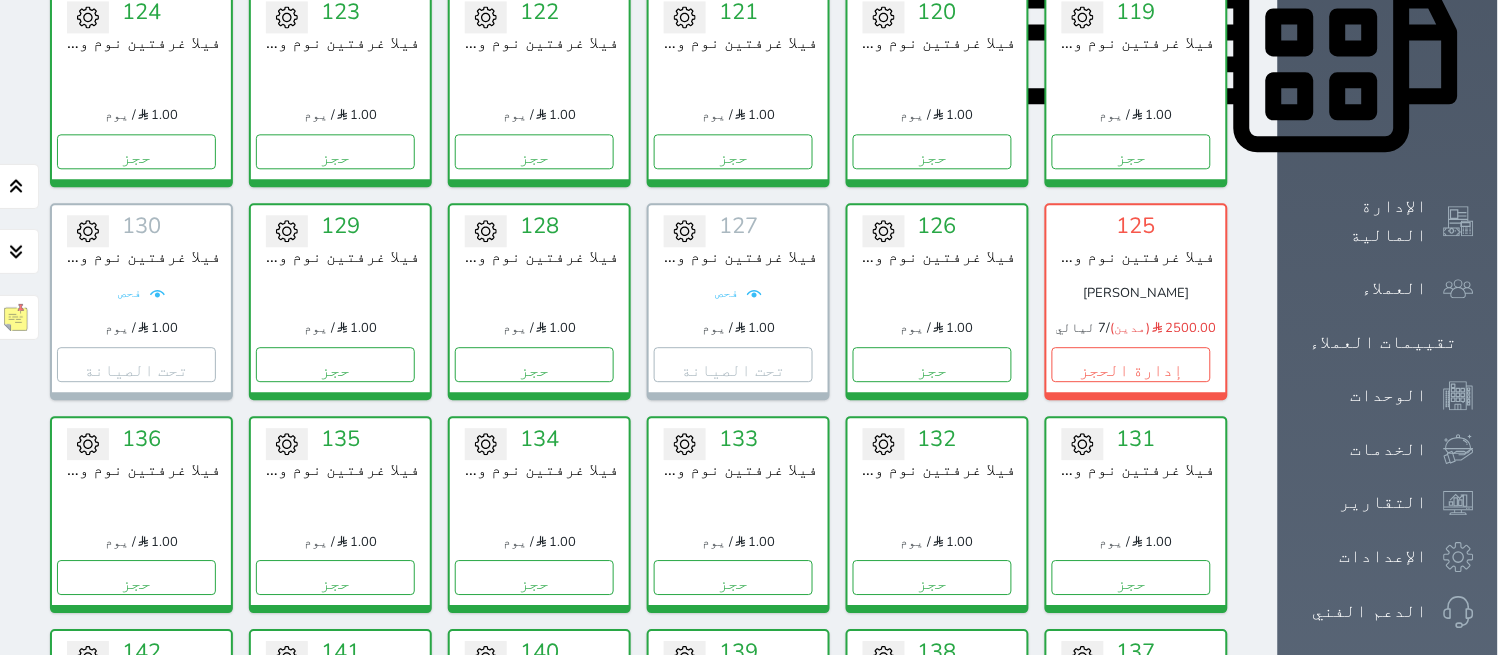 click on "فحص" at bounding box center (738, 293) 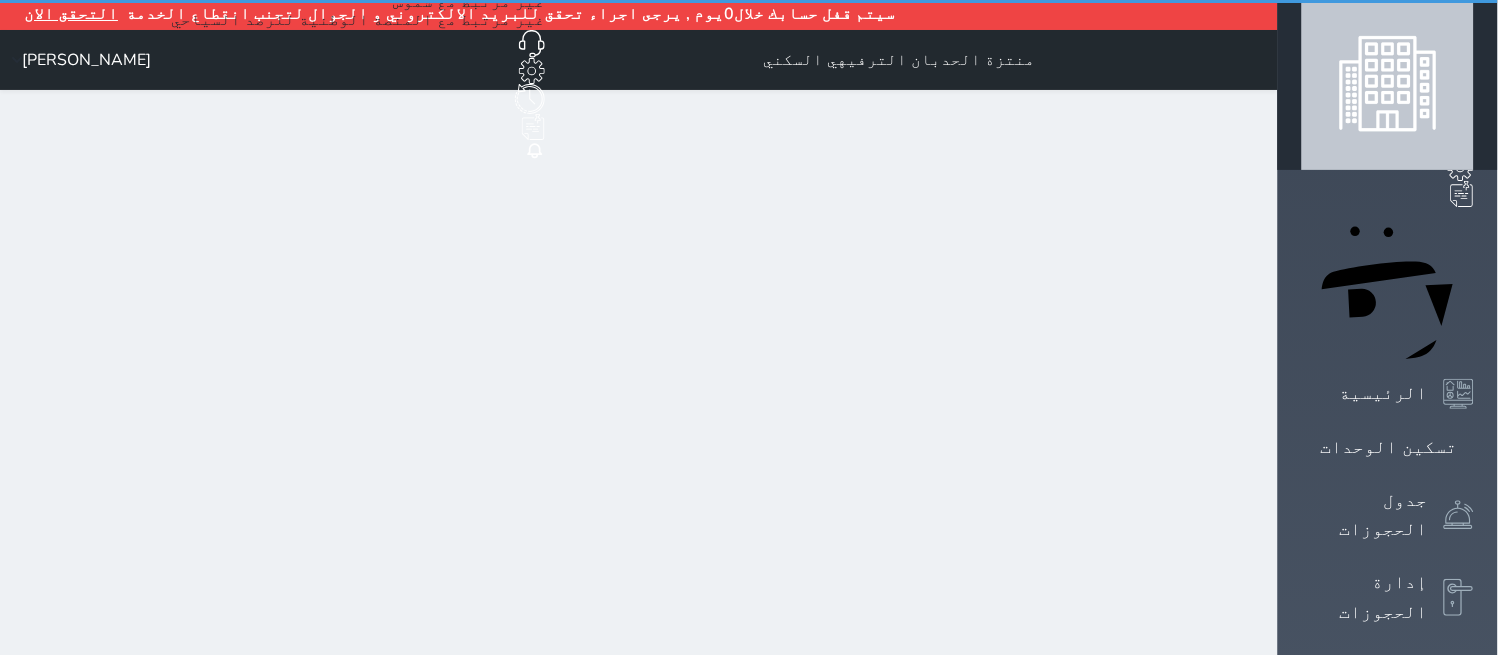 scroll, scrollTop: 0, scrollLeft: 0, axis: both 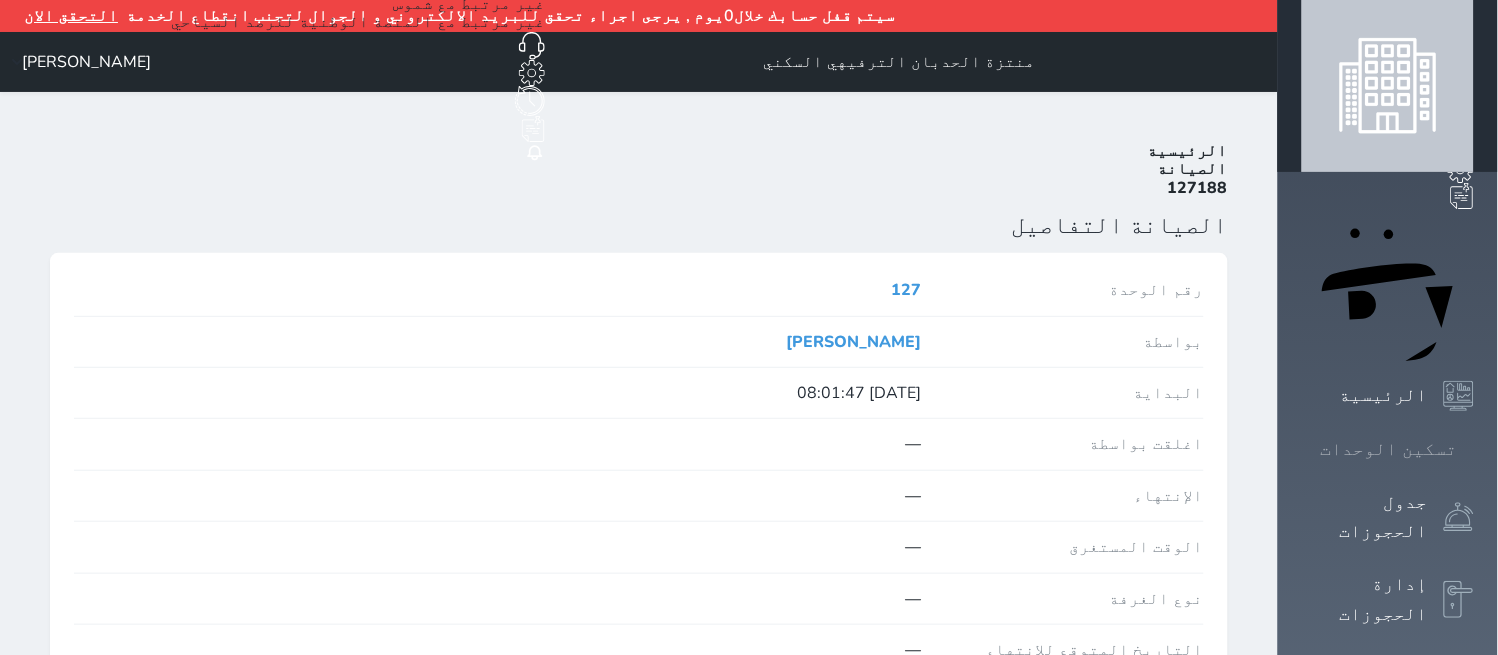 click at bounding box center [1474, 449] 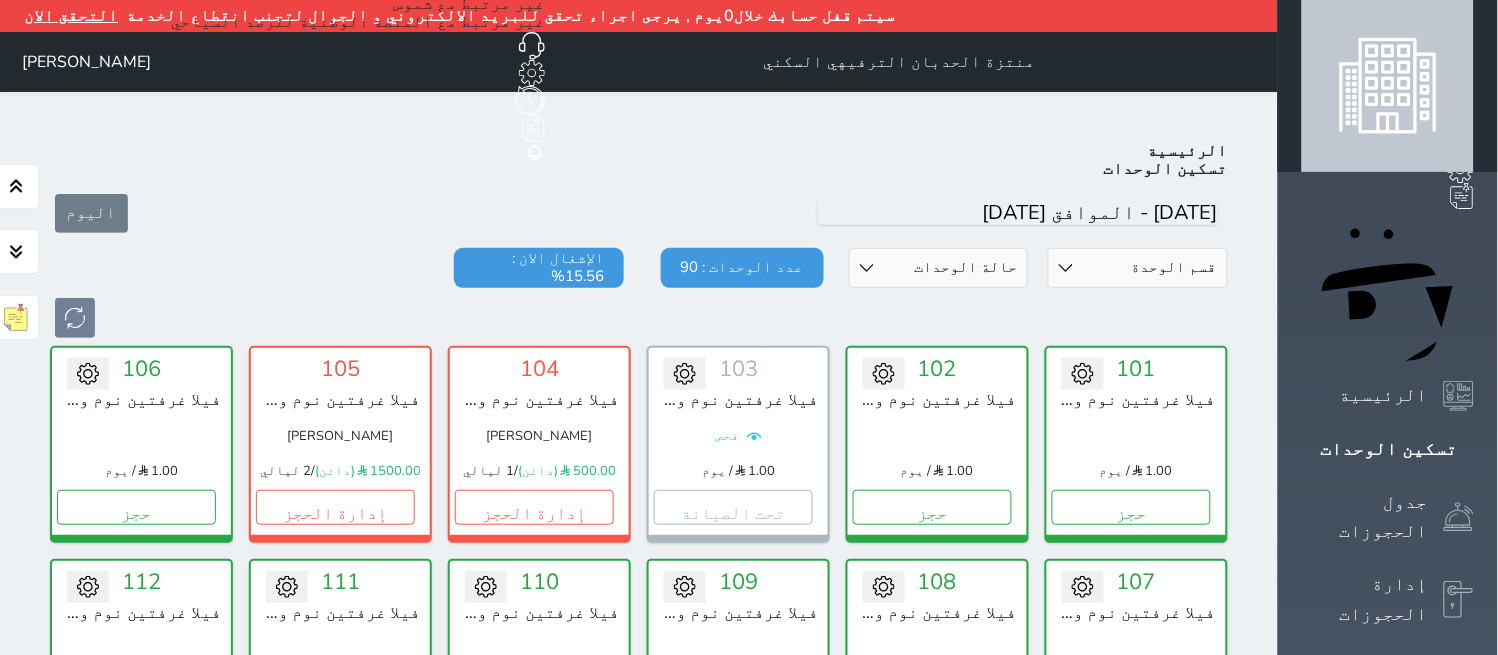 scroll, scrollTop: 108, scrollLeft: 0, axis: vertical 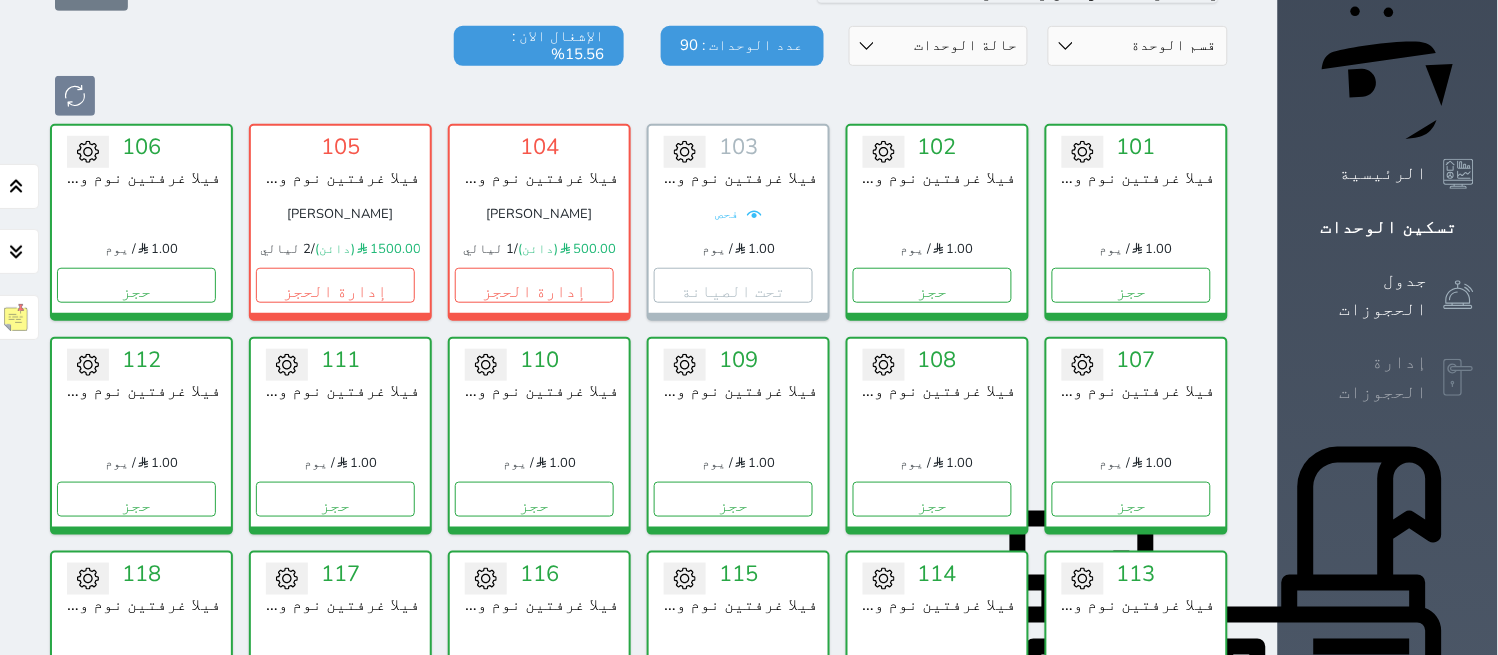 drag, startPoint x: 1356, startPoint y: 170, endPoint x: 1395, endPoint y: 171, distance: 39.012817 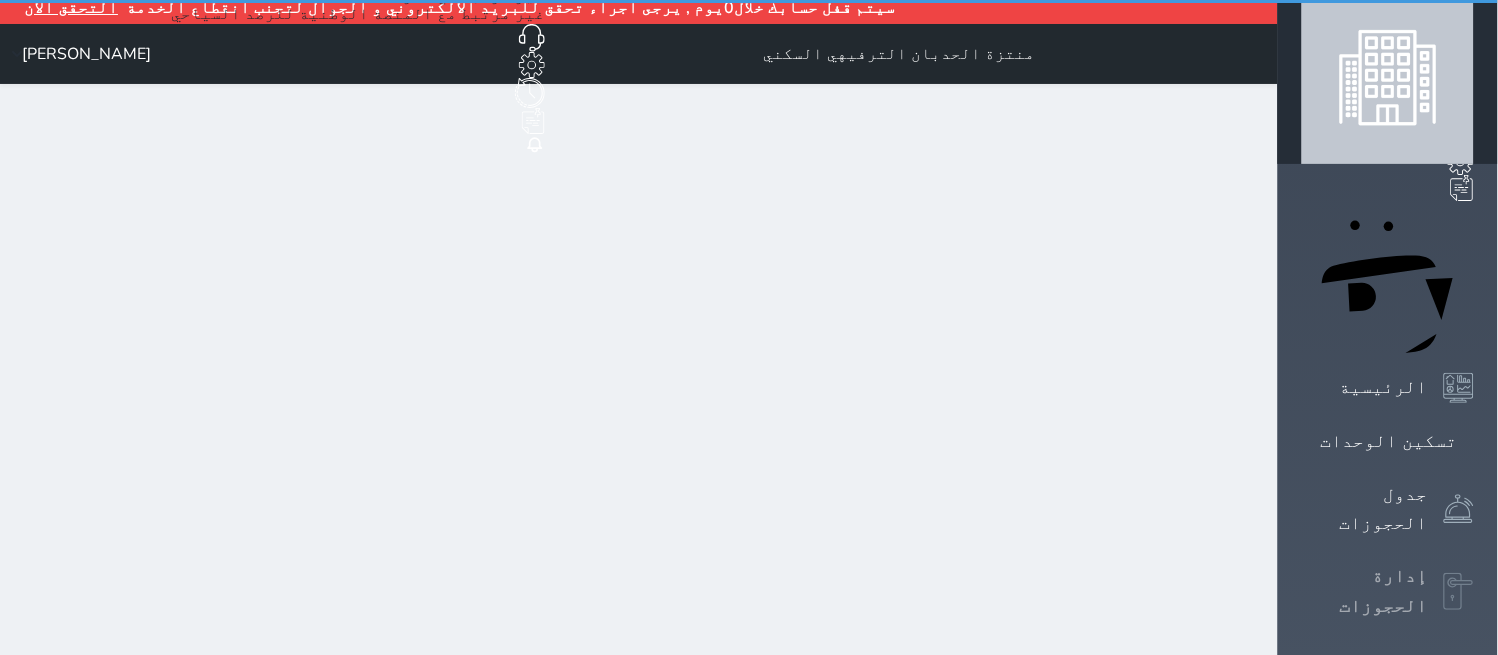 scroll, scrollTop: 0, scrollLeft: 0, axis: both 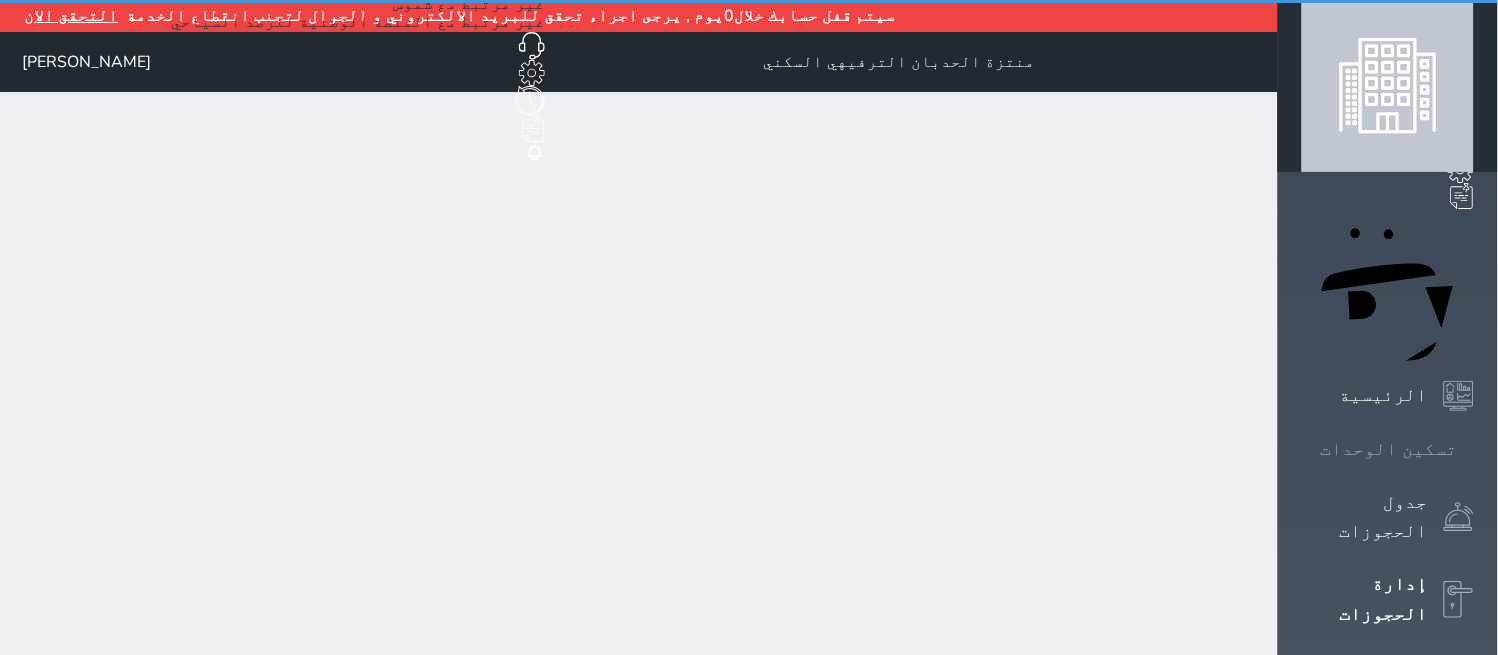 select on "open_all" 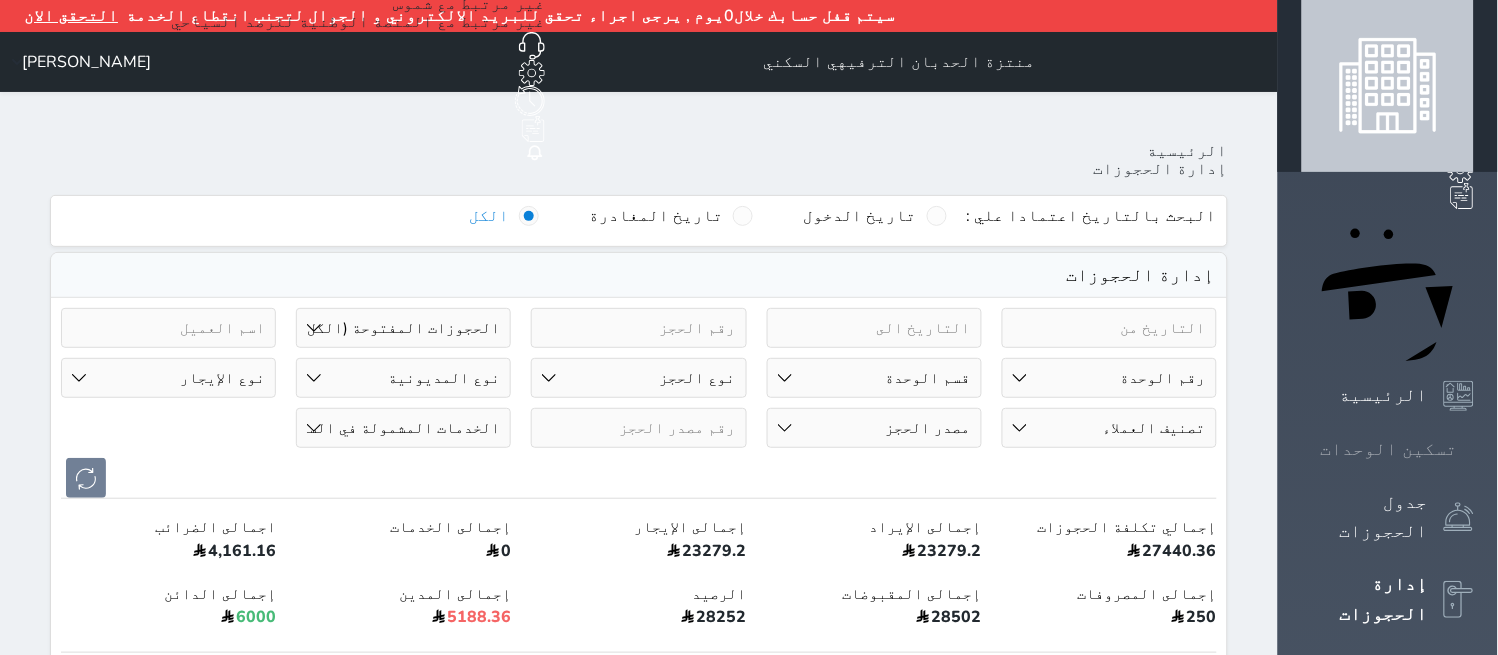 click 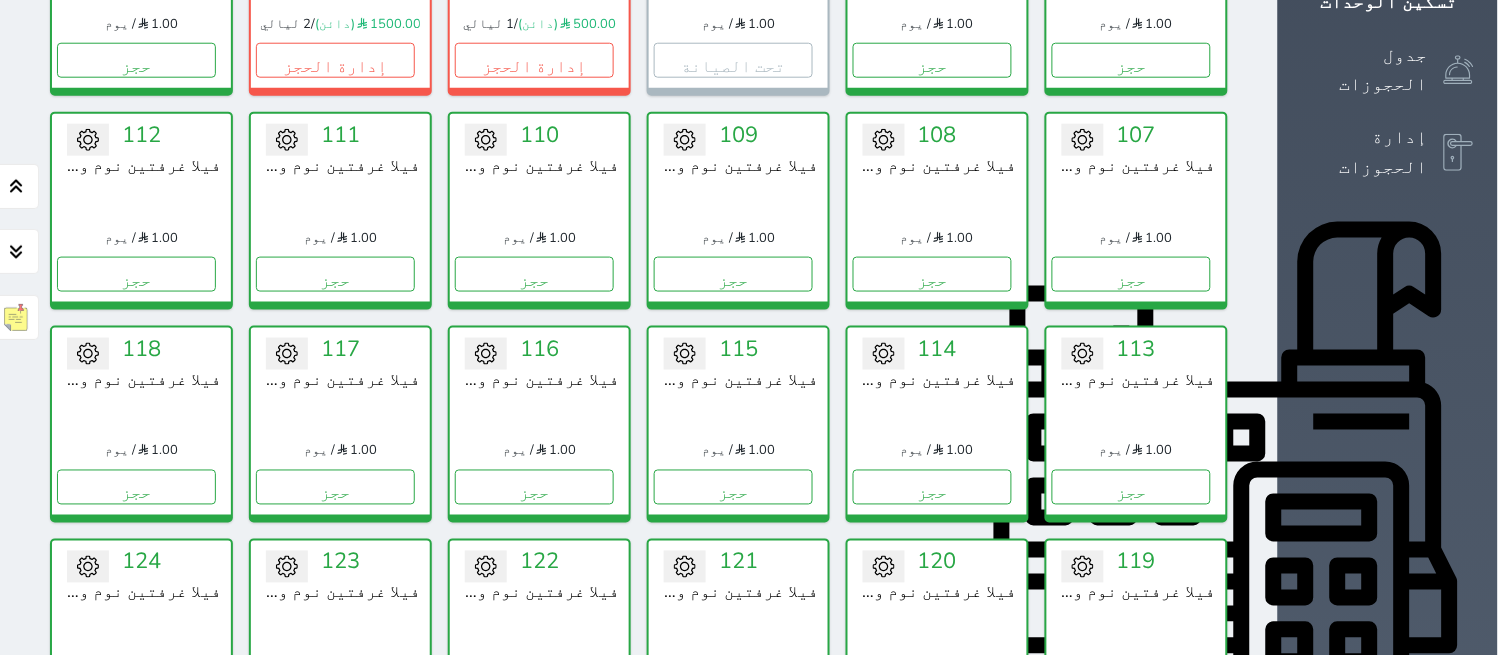 scroll, scrollTop: 444, scrollLeft: 0, axis: vertical 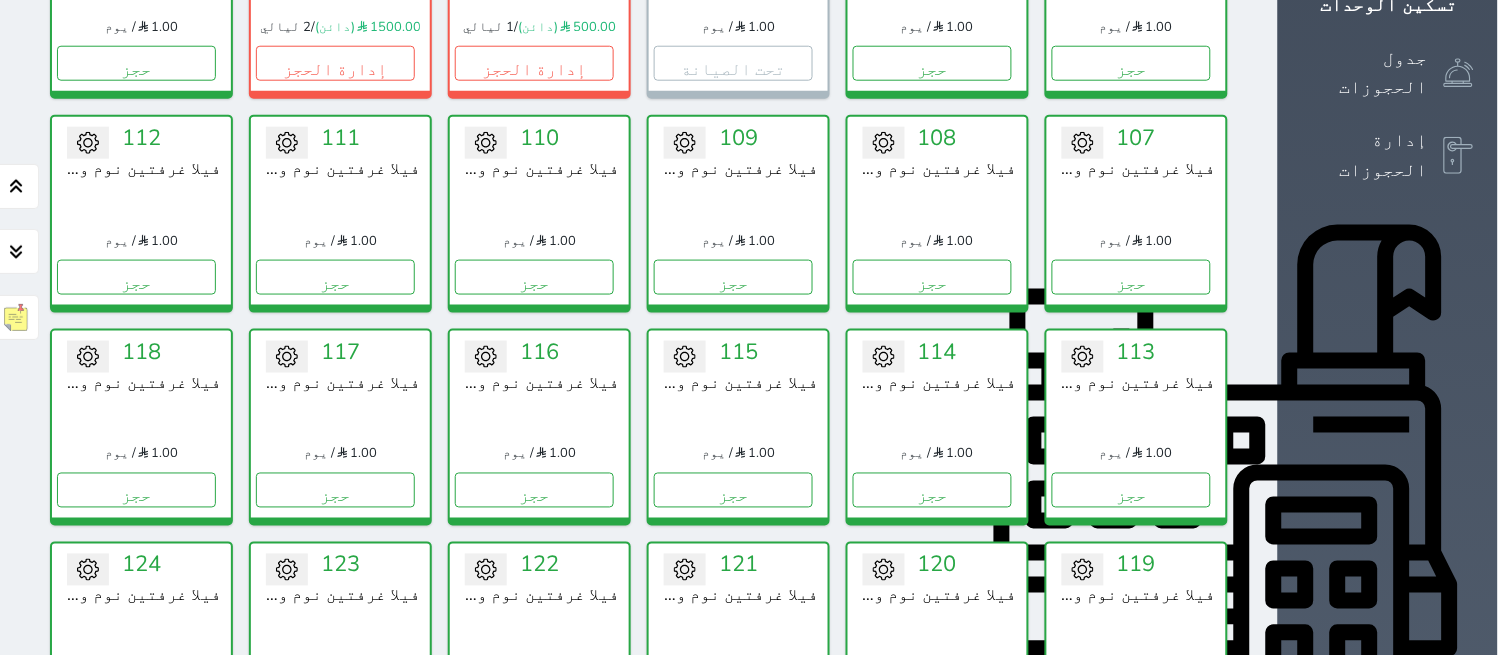 drag, startPoint x: 1104, startPoint y: 214, endPoint x: 648, endPoint y: 256, distance: 457.9301 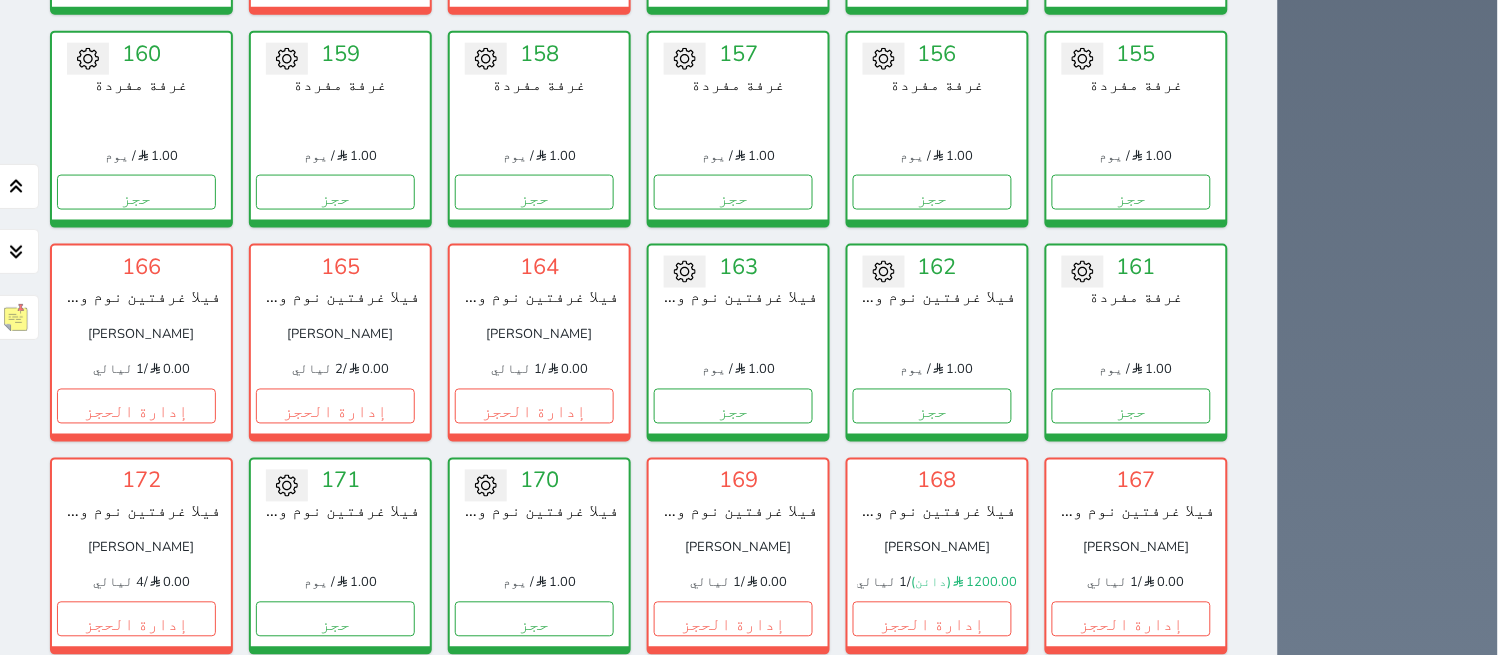 scroll, scrollTop: 2222, scrollLeft: 0, axis: vertical 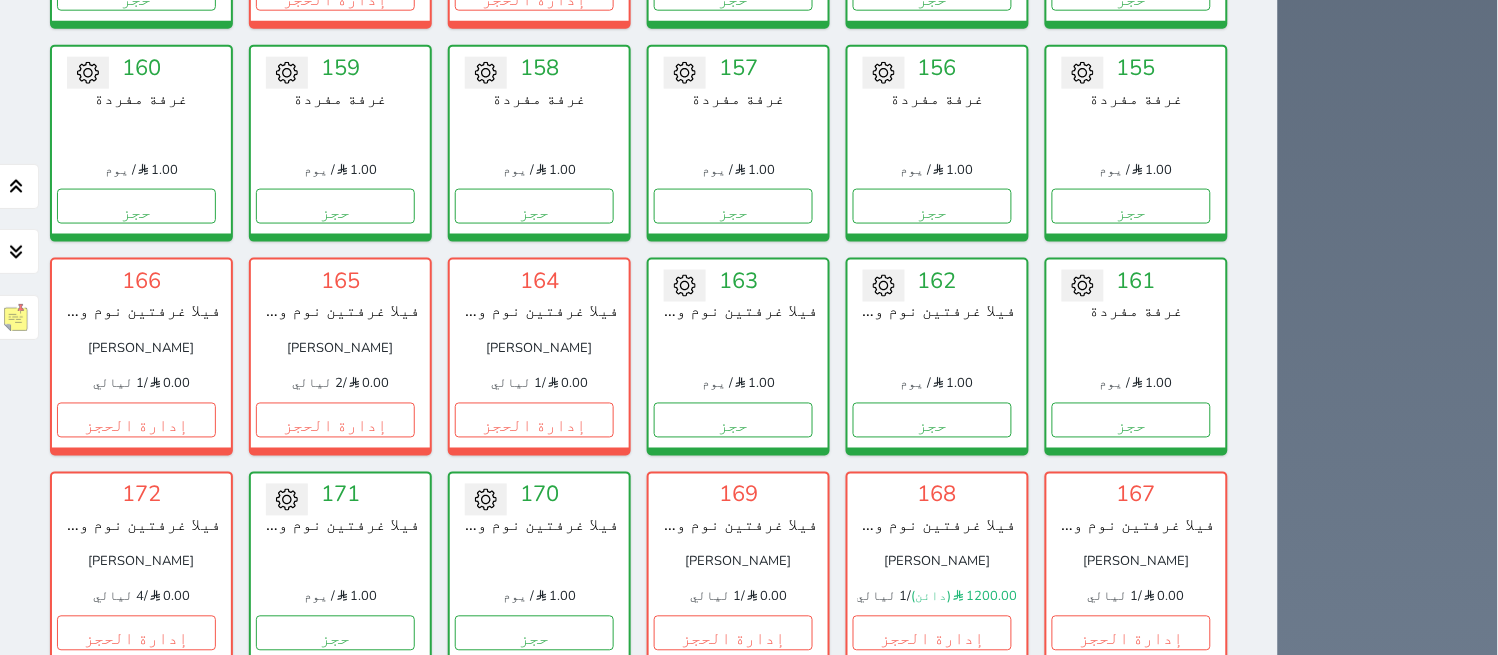 drag, startPoint x: 986, startPoint y: 250, endPoint x: 908, endPoint y: 237, distance: 79.07591 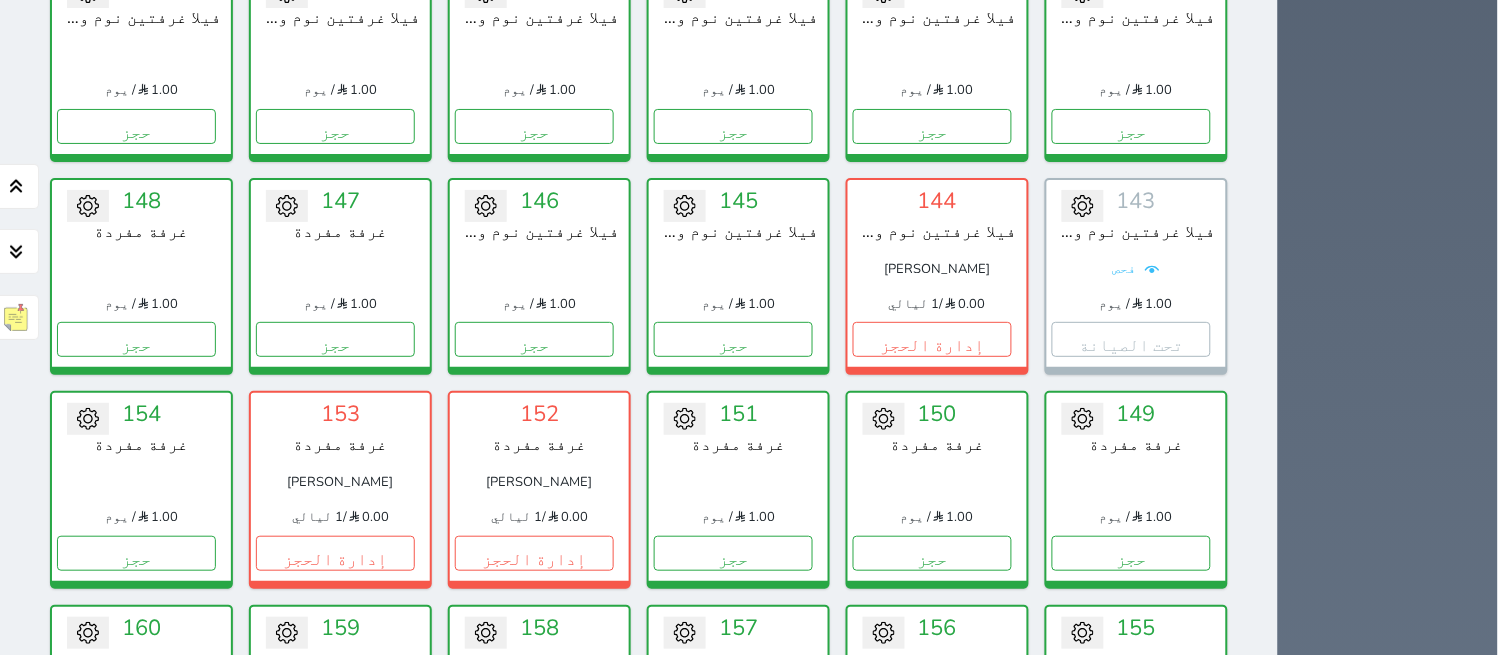 scroll, scrollTop: 1666, scrollLeft: 0, axis: vertical 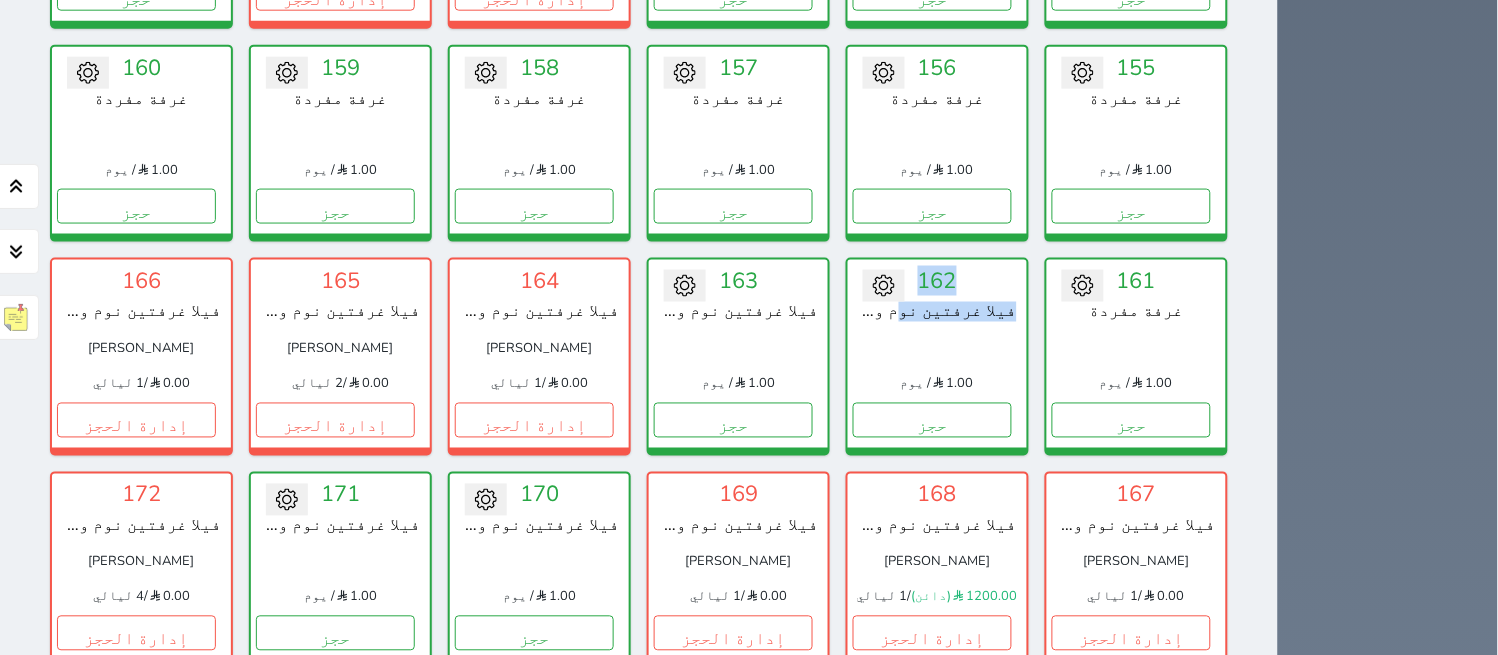 click on "فيلا غرفتين نوم وصاله" at bounding box center [937, 312] 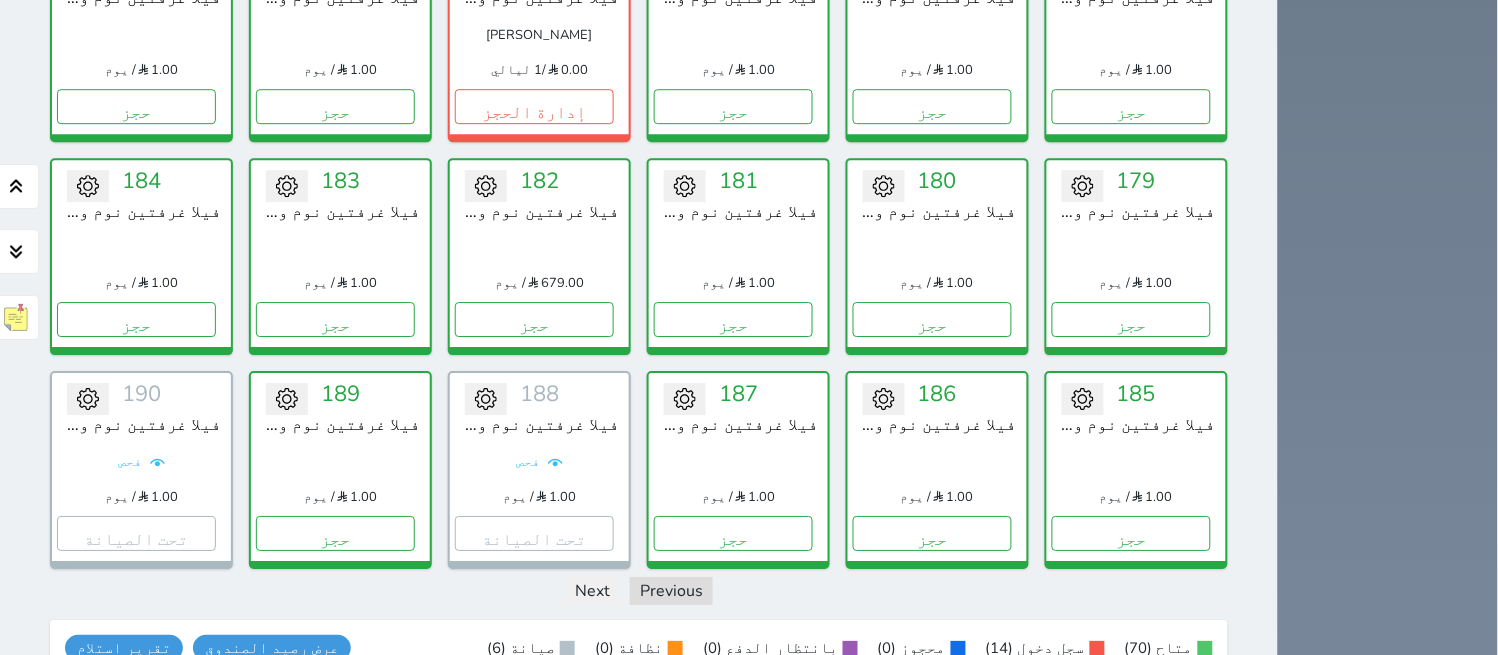 scroll, scrollTop: 3000, scrollLeft: 0, axis: vertical 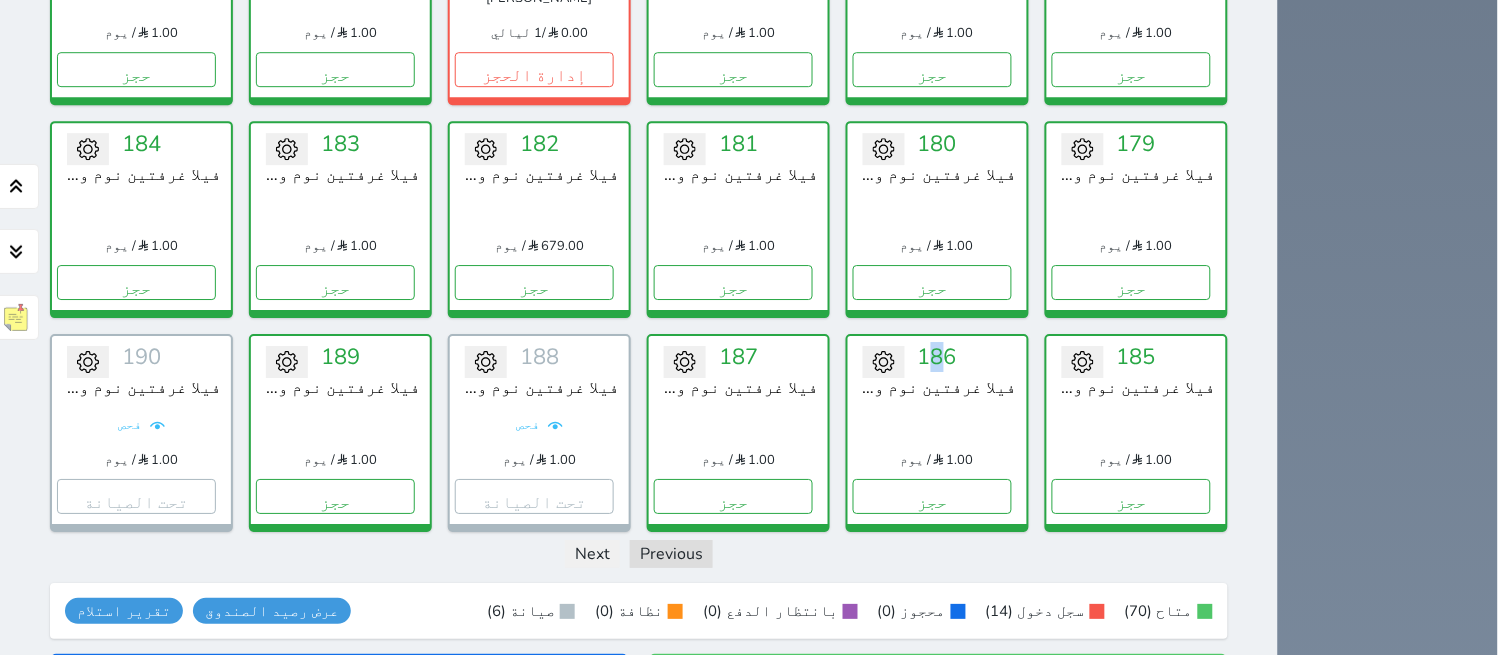 drag, startPoint x: 1007, startPoint y: 284, endPoint x: 1005, endPoint y: 315, distance: 31.06445 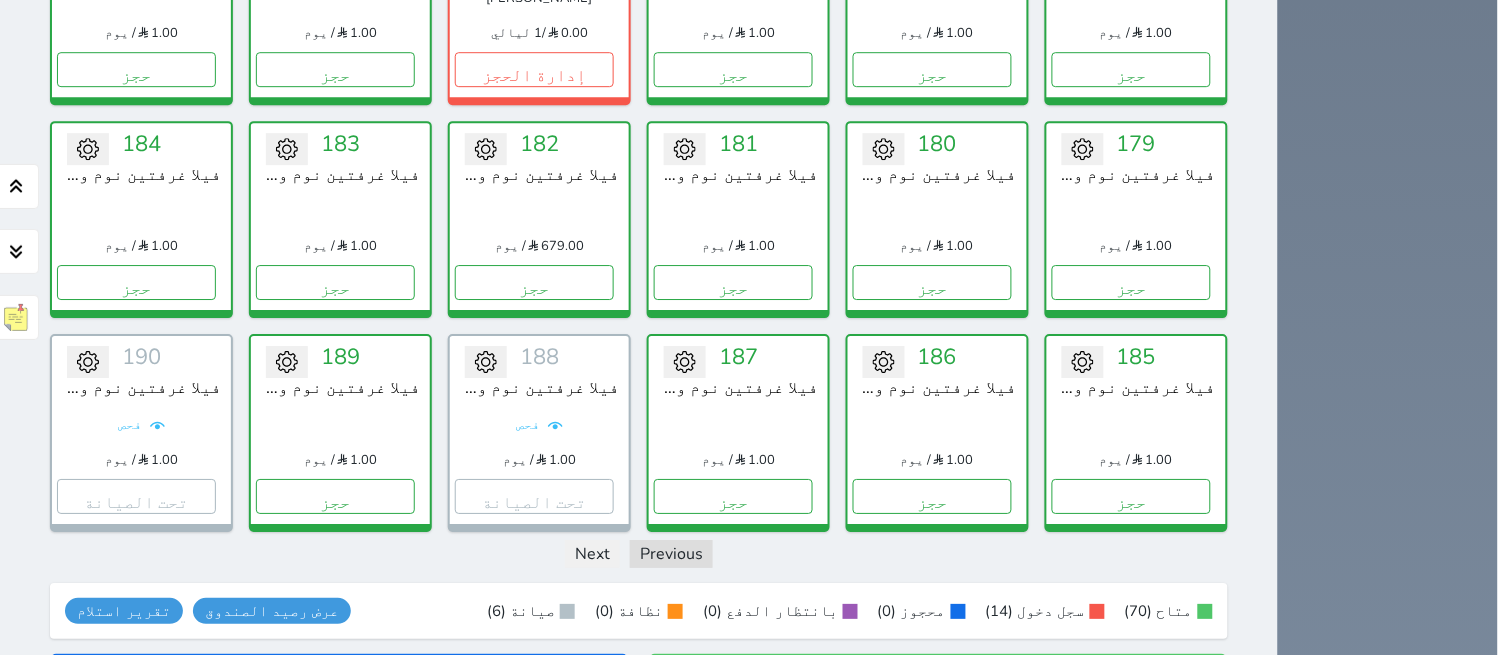 click on "تحويل لتحت الصيانة
تحويل لتحت التنظيف
186   فيلا غرفتين نوم وصاله ومسبح
1.00
/ يوم       حجز" at bounding box center [937, 432] 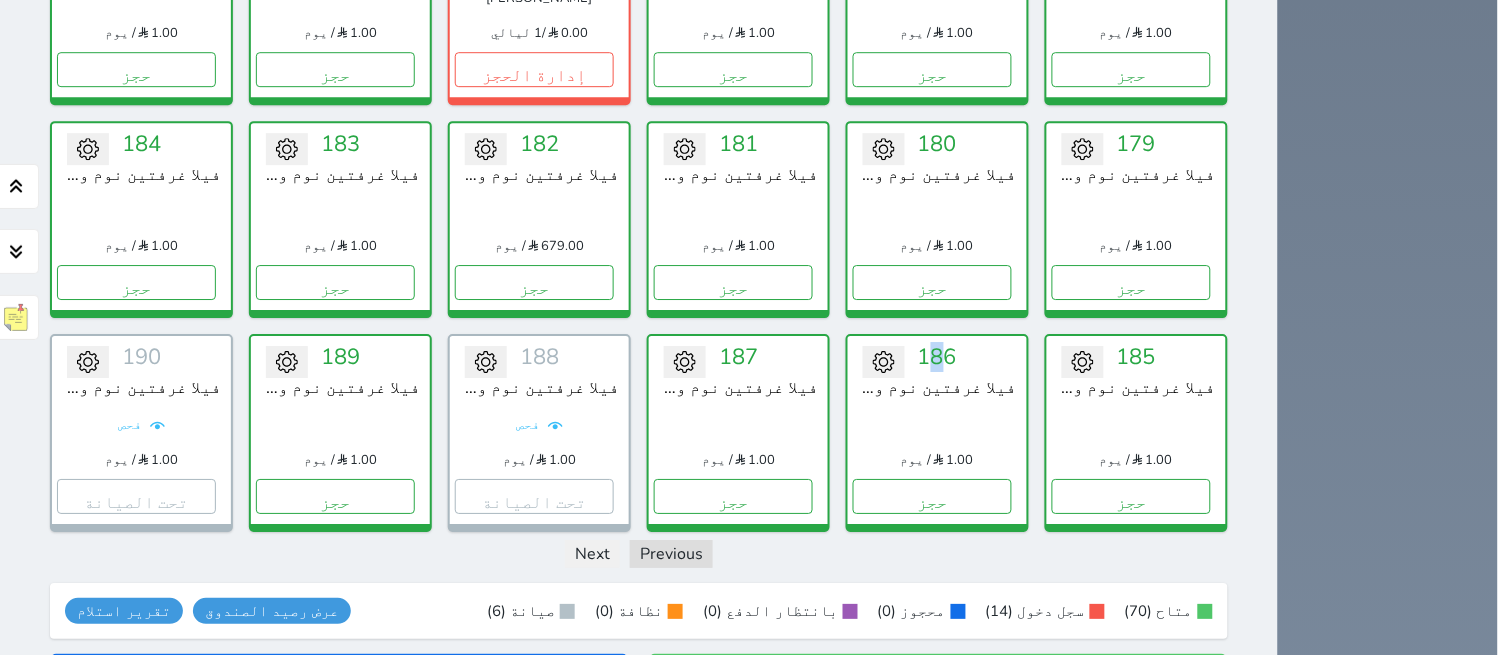 drag, startPoint x: 998, startPoint y: 320, endPoint x: 1011, endPoint y: 312, distance: 15.264338 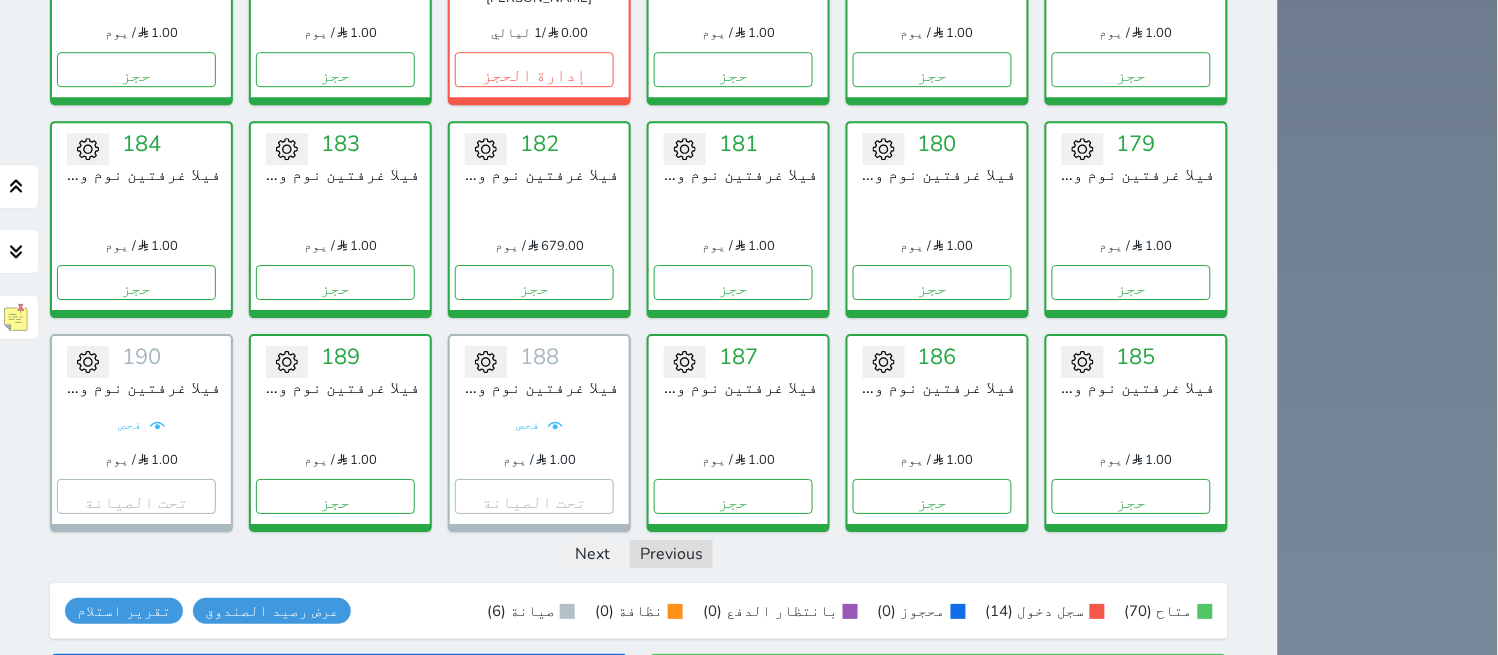 click on "186" at bounding box center [937, 357] 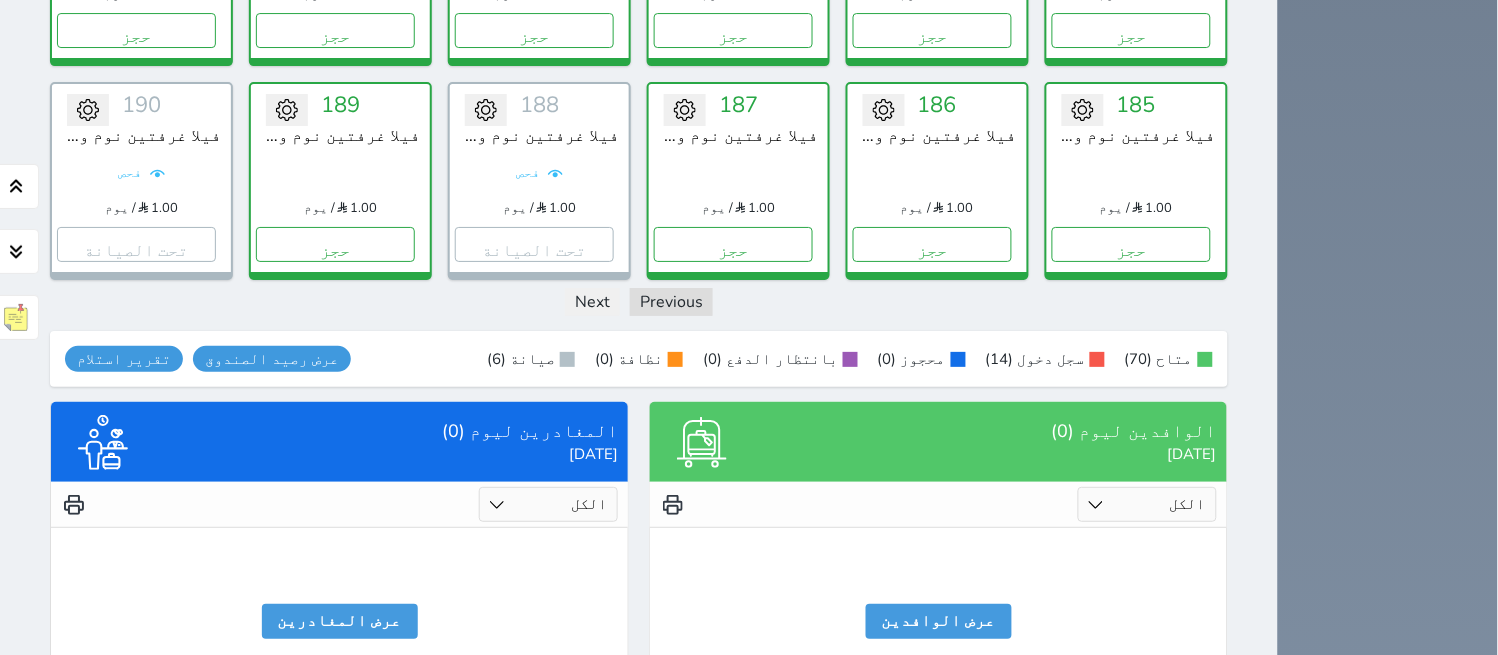 scroll, scrollTop: 3284, scrollLeft: 0, axis: vertical 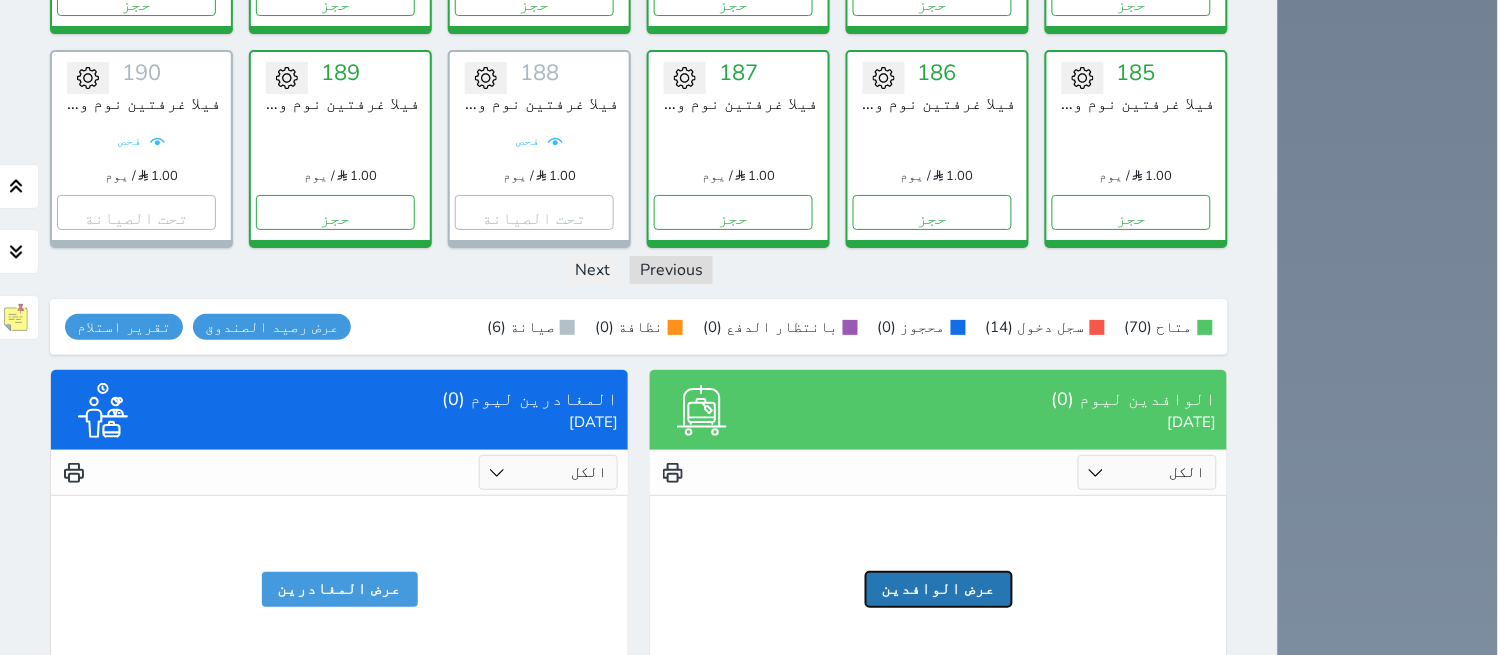 click on "عرض الوافدين" at bounding box center [939, 589] 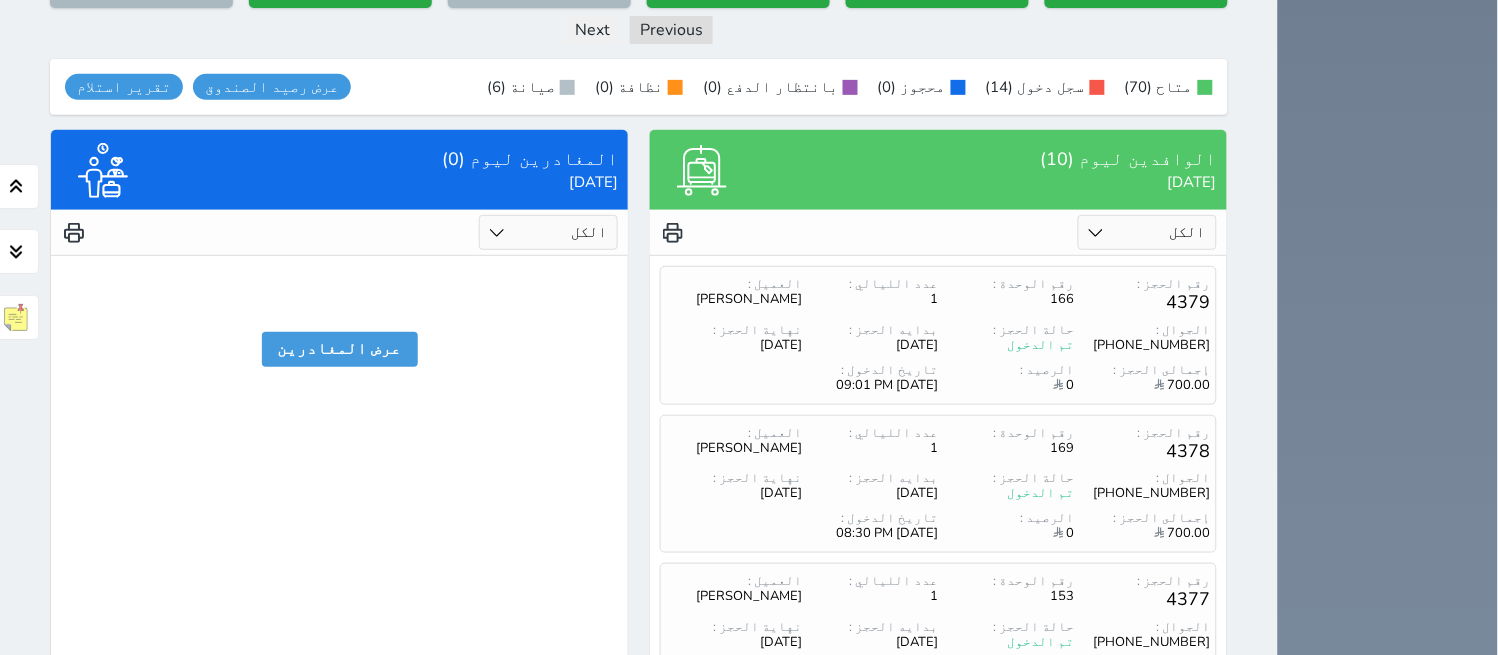 scroll, scrollTop: 3617, scrollLeft: 0, axis: vertical 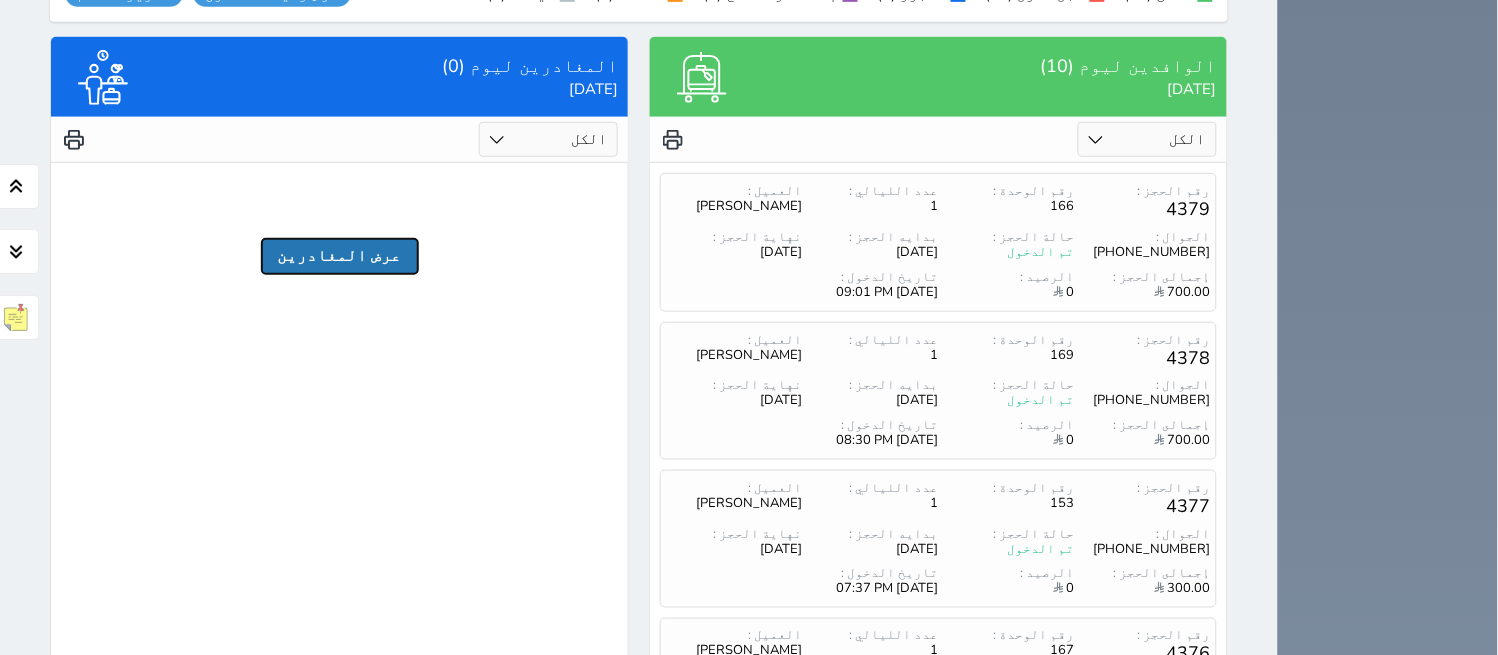 click on "عرض المغادرين" at bounding box center [340, 256] 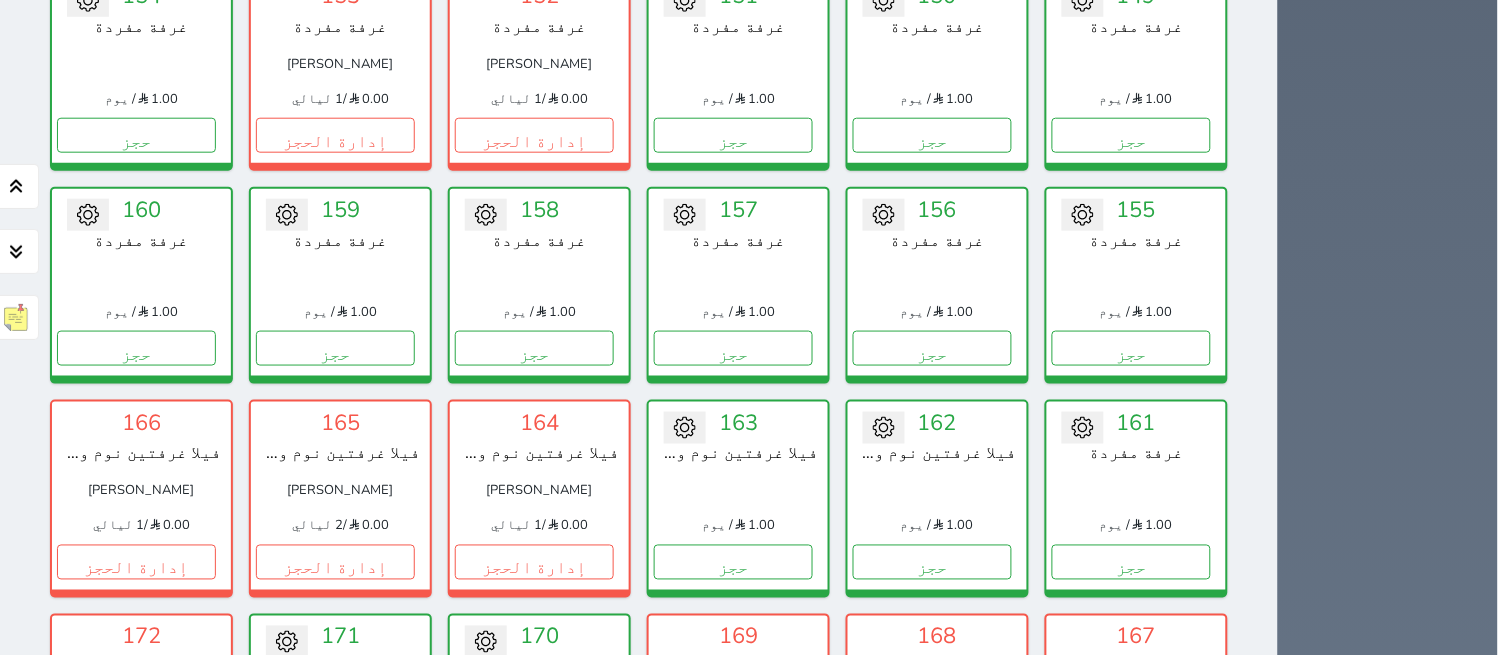 scroll, scrollTop: 2011, scrollLeft: 0, axis: vertical 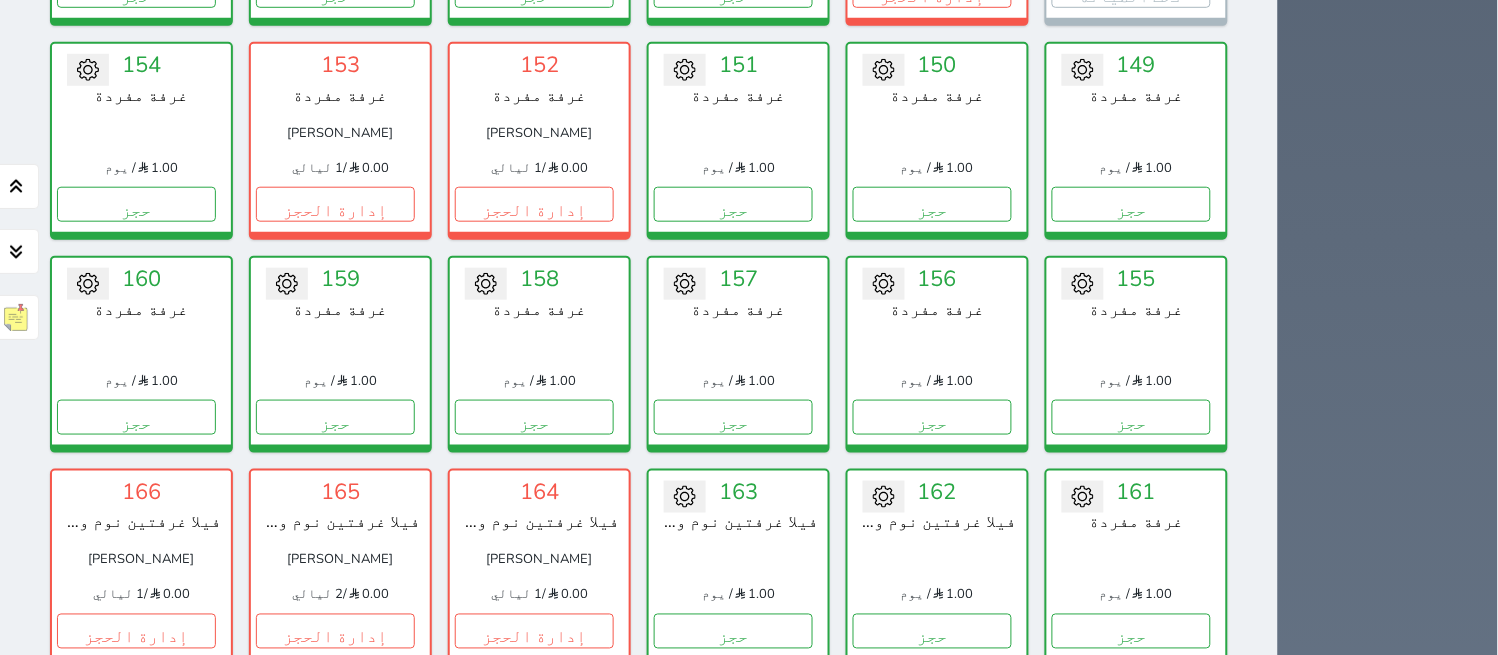 click at bounding box center [738, 560] 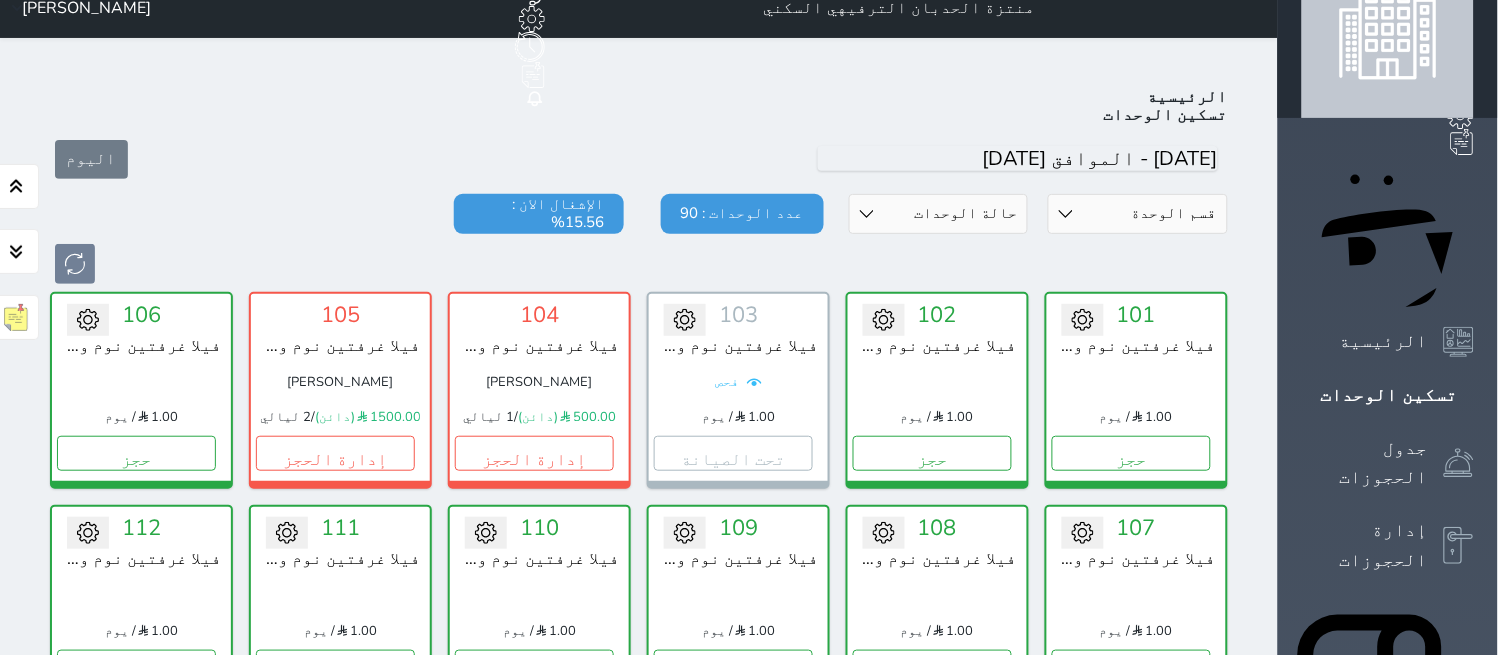 scroll, scrollTop: 0, scrollLeft: 0, axis: both 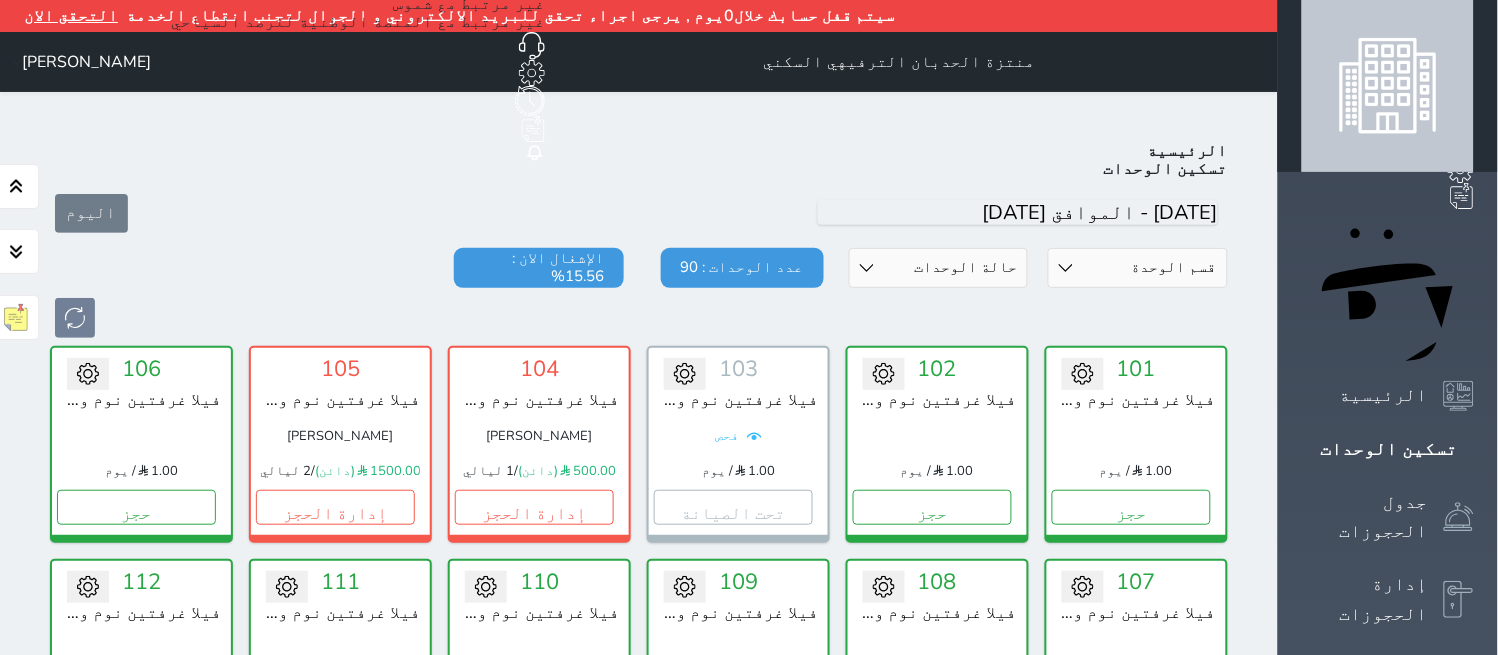 drag, startPoint x: 620, startPoint y: 415, endPoint x: 592, endPoint y: 414, distance: 28.01785 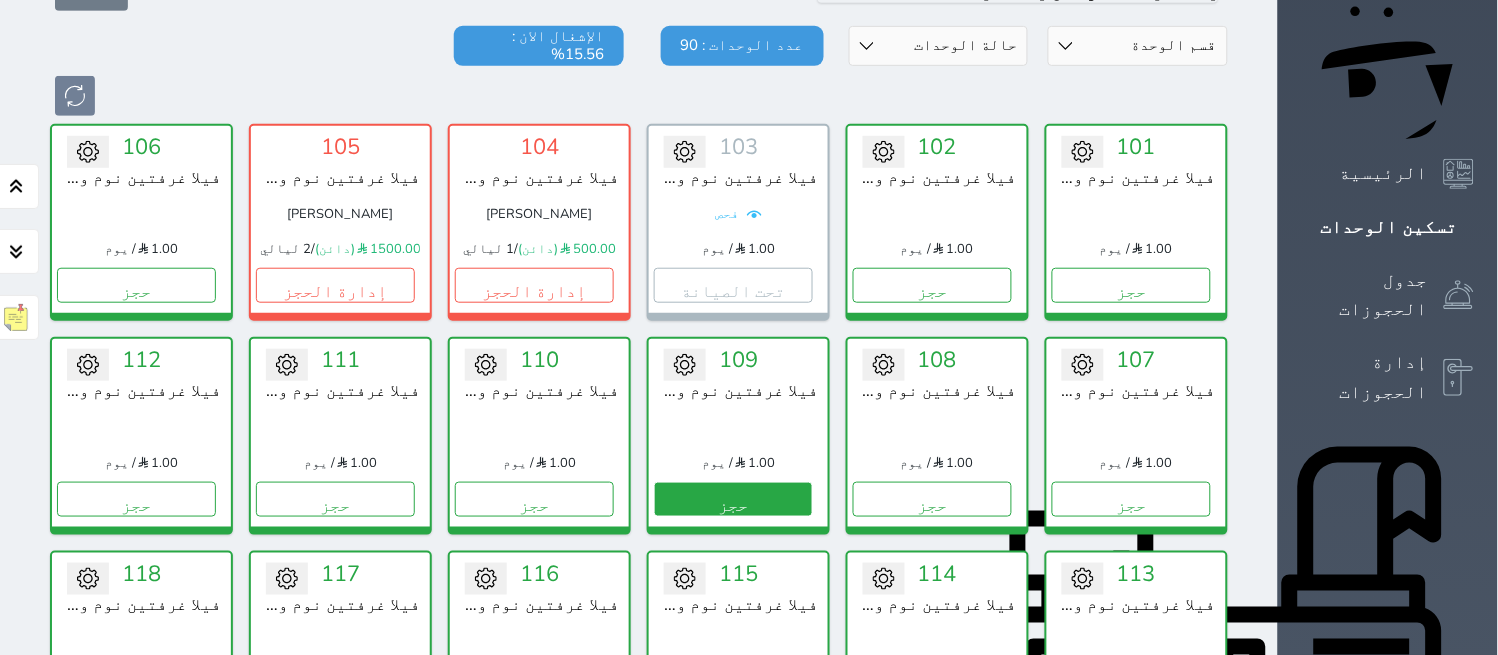 scroll, scrollTop: 333, scrollLeft: 0, axis: vertical 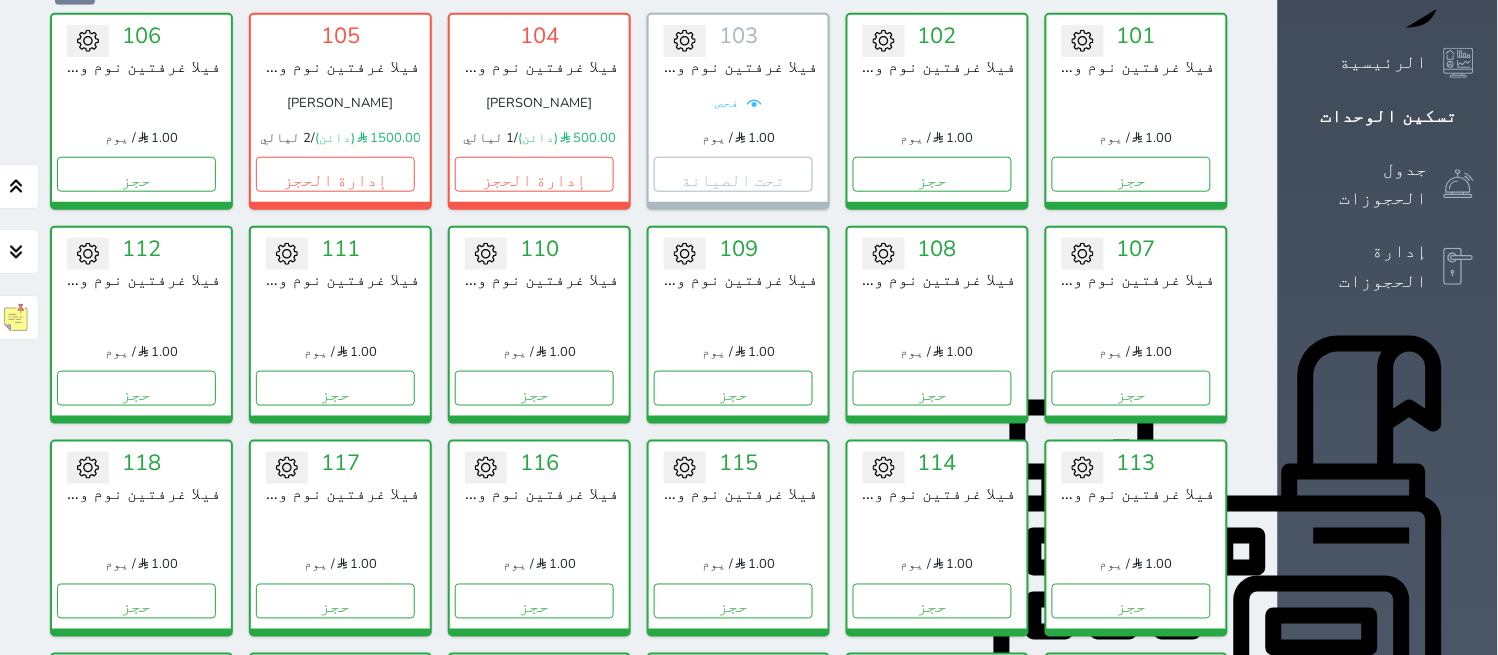 click 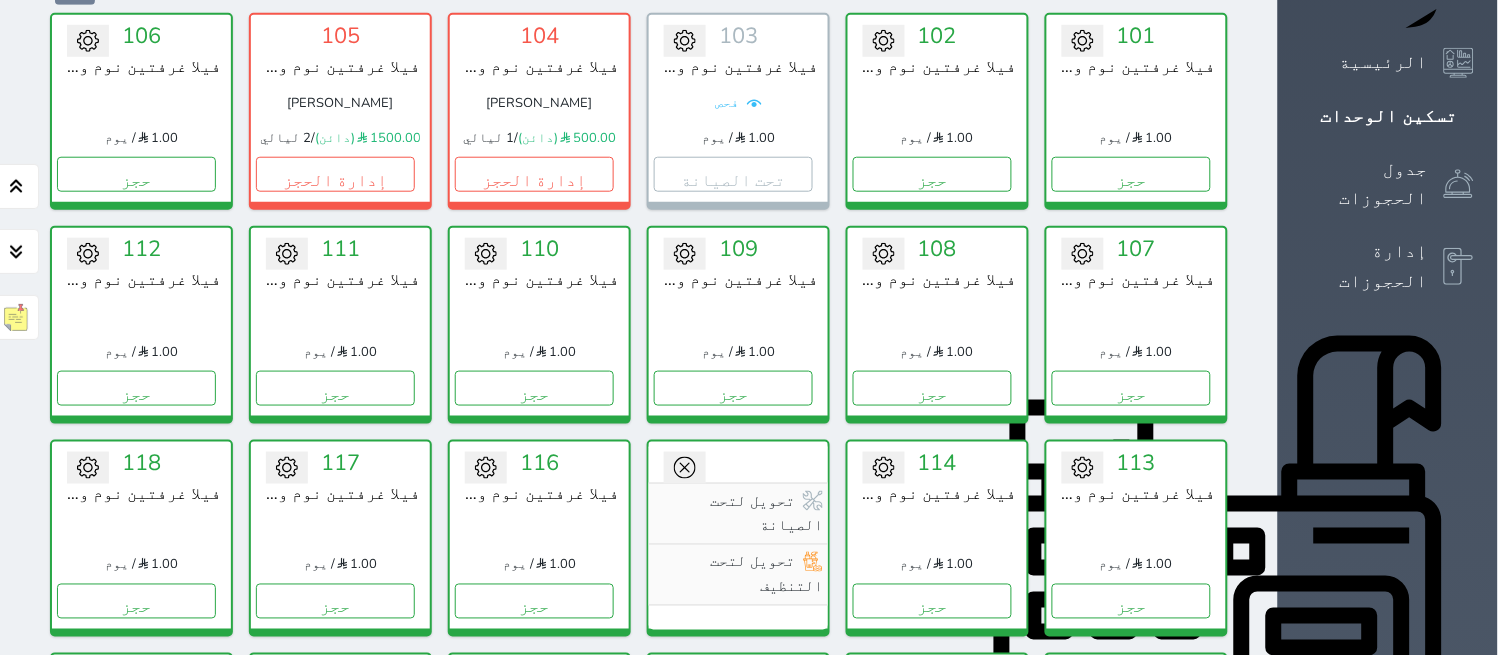 click 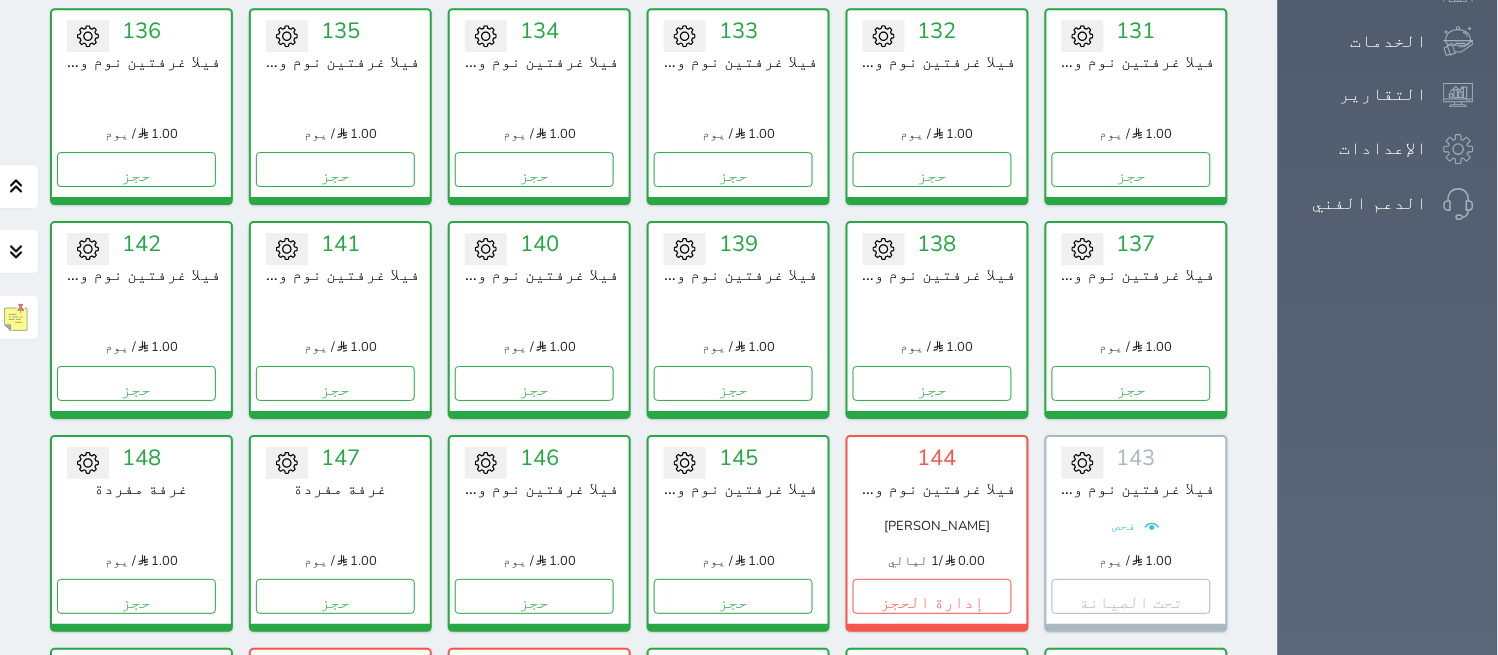 scroll, scrollTop: 1444, scrollLeft: 0, axis: vertical 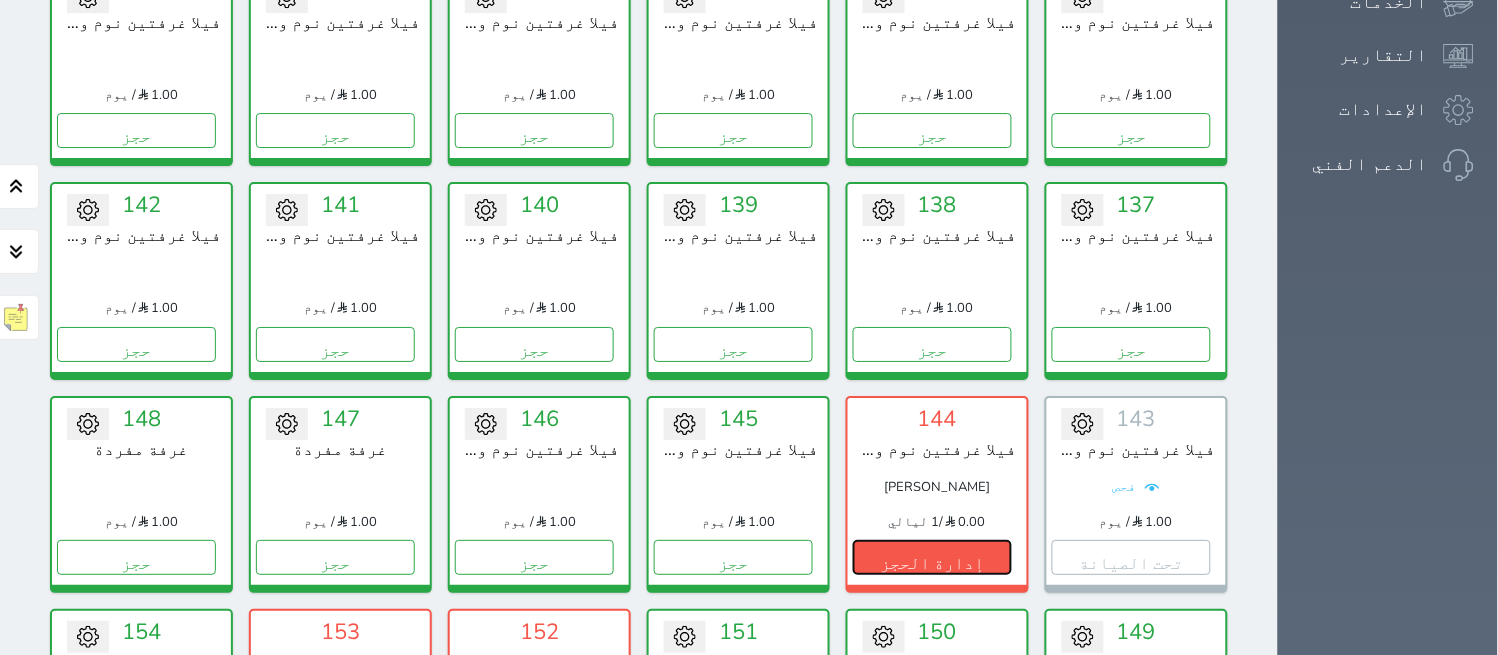 click on "إدارة الحجز" at bounding box center (932, 557) 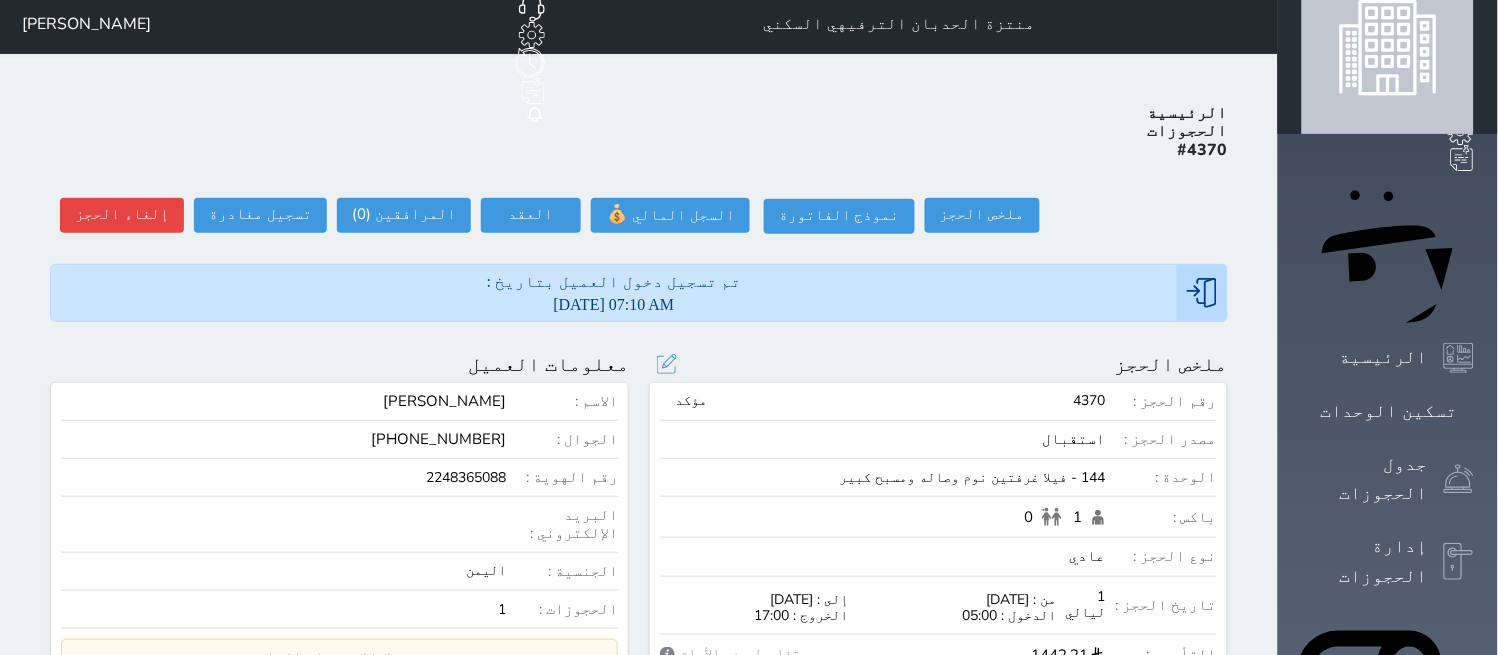 scroll, scrollTop: 0, scrollLeft: 0, axis: both 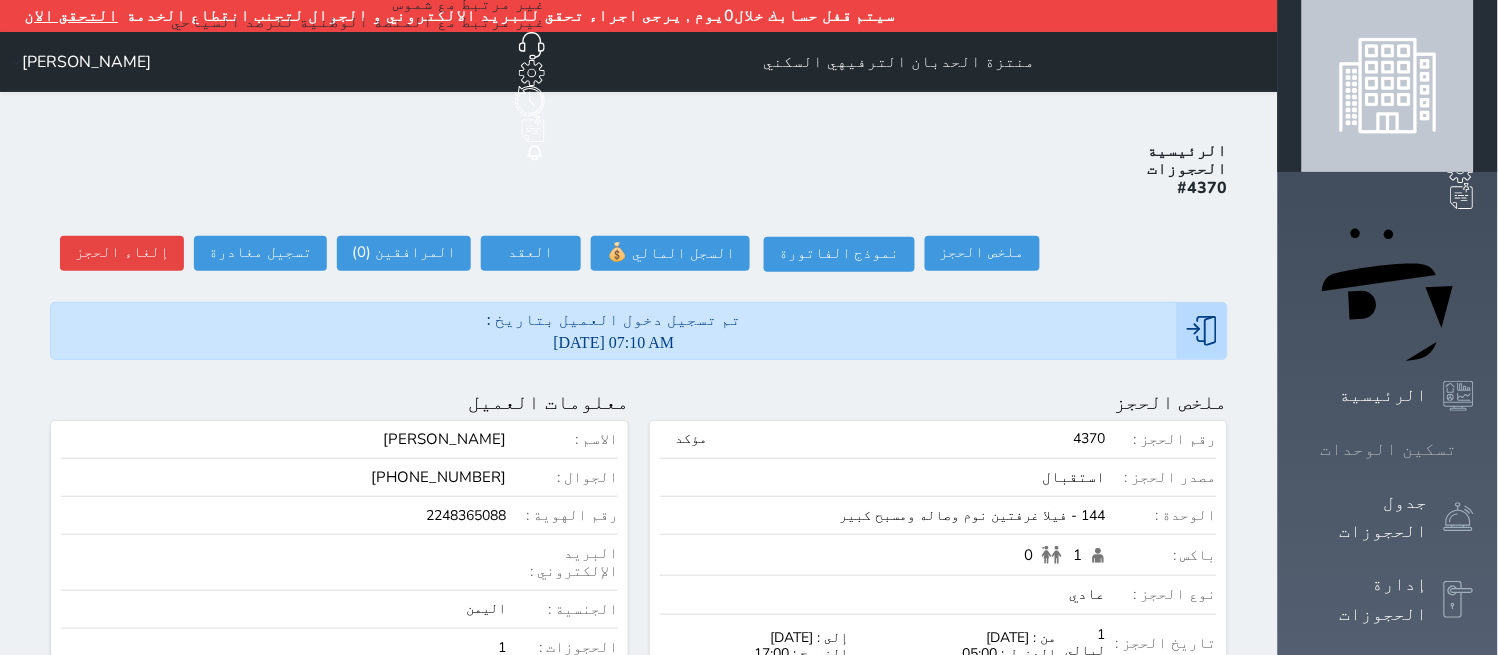 click on "تسكين الوحدات" at bounding box center [1389, 449] 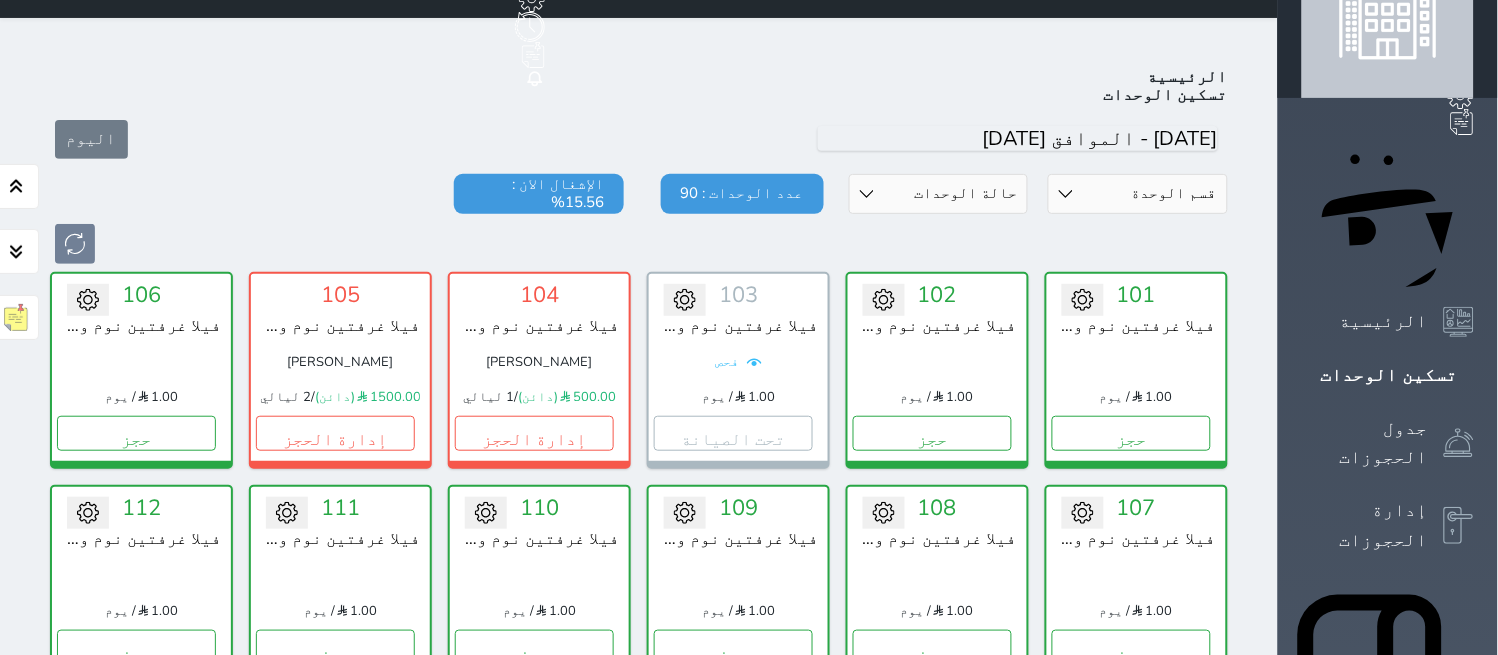 scroll, scrollTop: 108, scrollLeft: 0, axis: vertical 